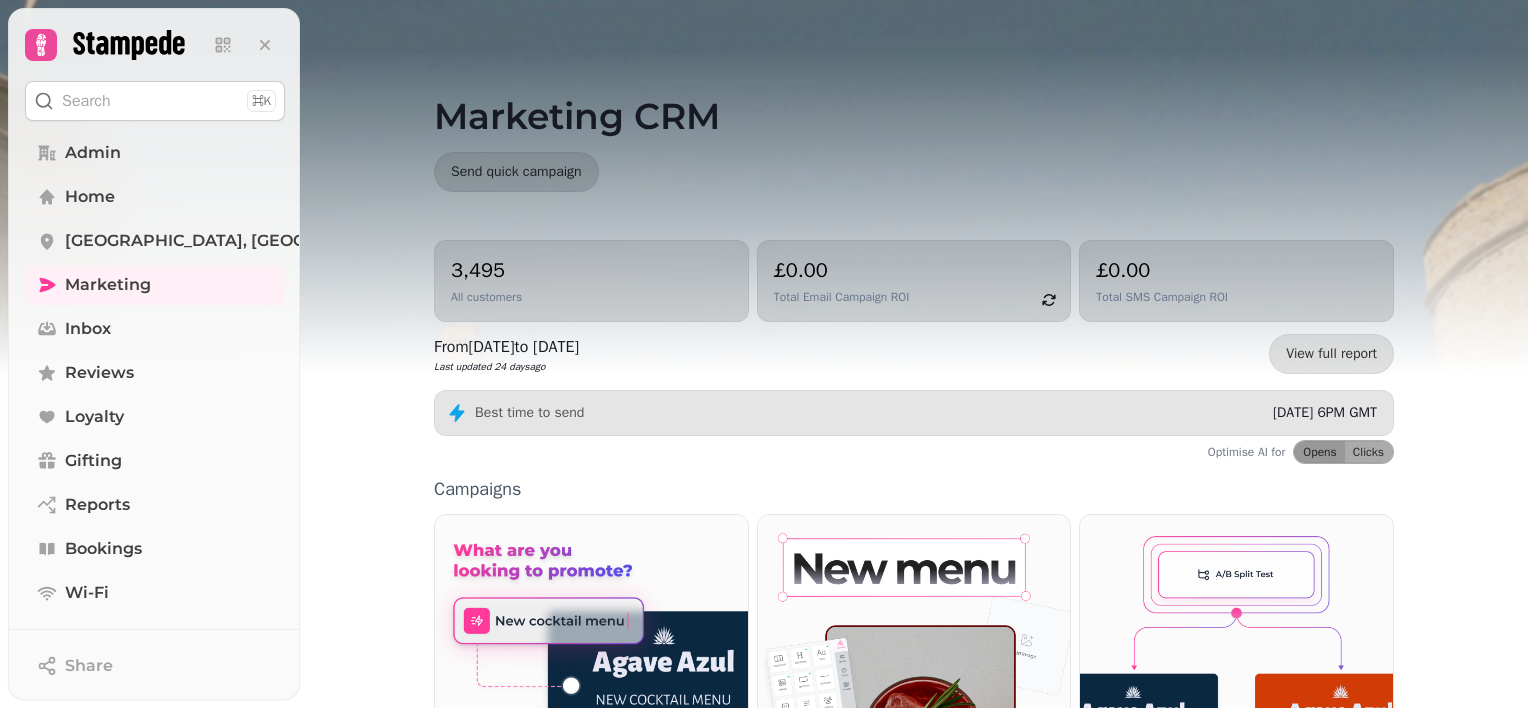 scroll, scrollTop: 0, scrollLeft: 0, axis: both 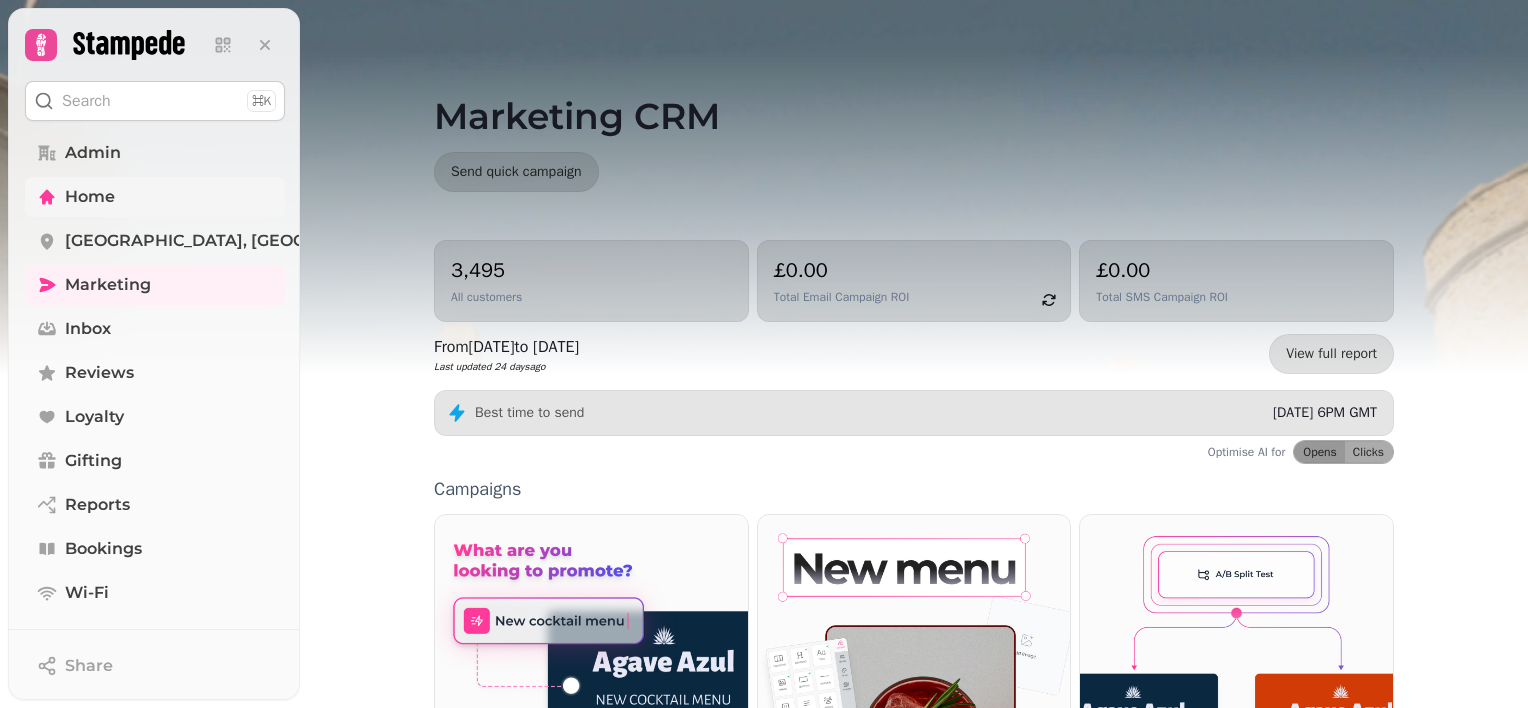 click on "Home" at bounding box center [90, 197] 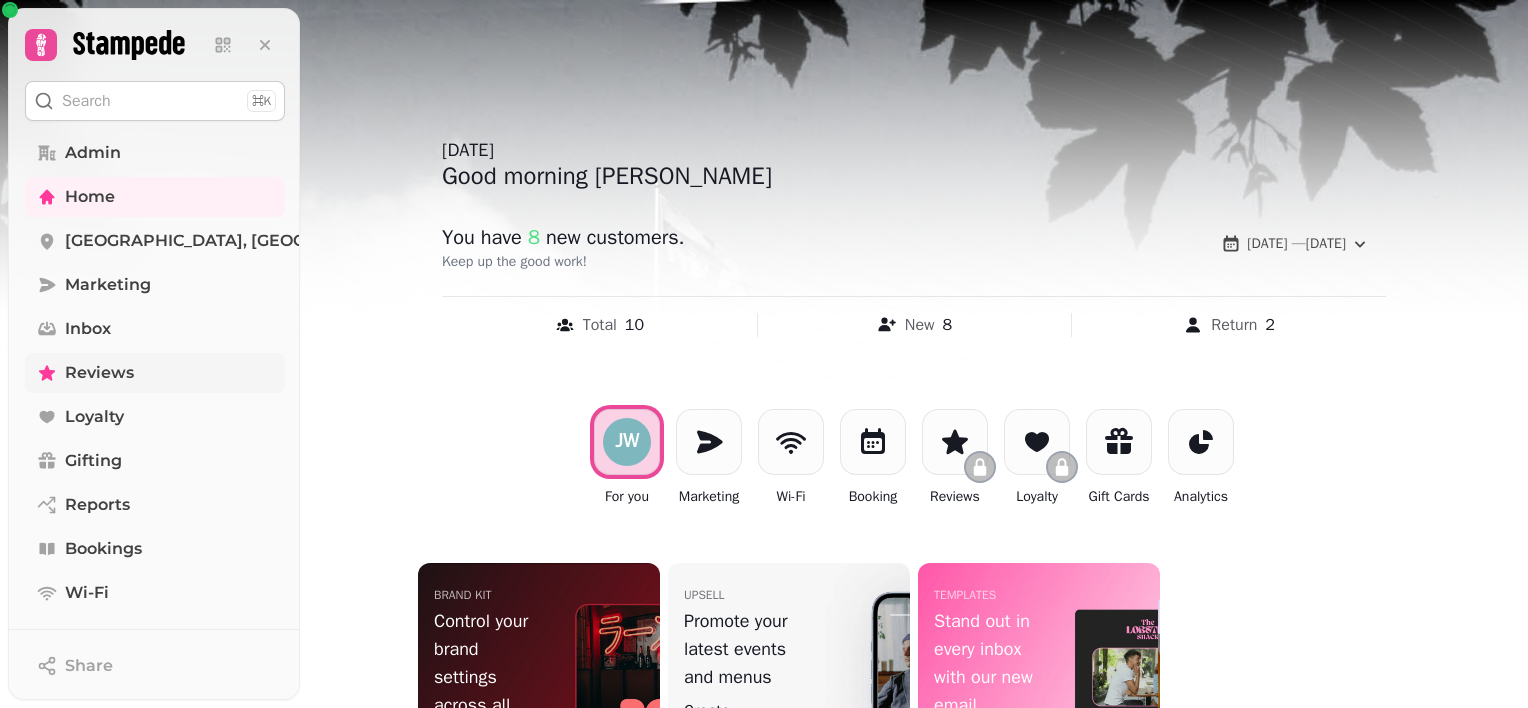scroll, scrollTop: 358, scrollLeft: 0, axis: vertical 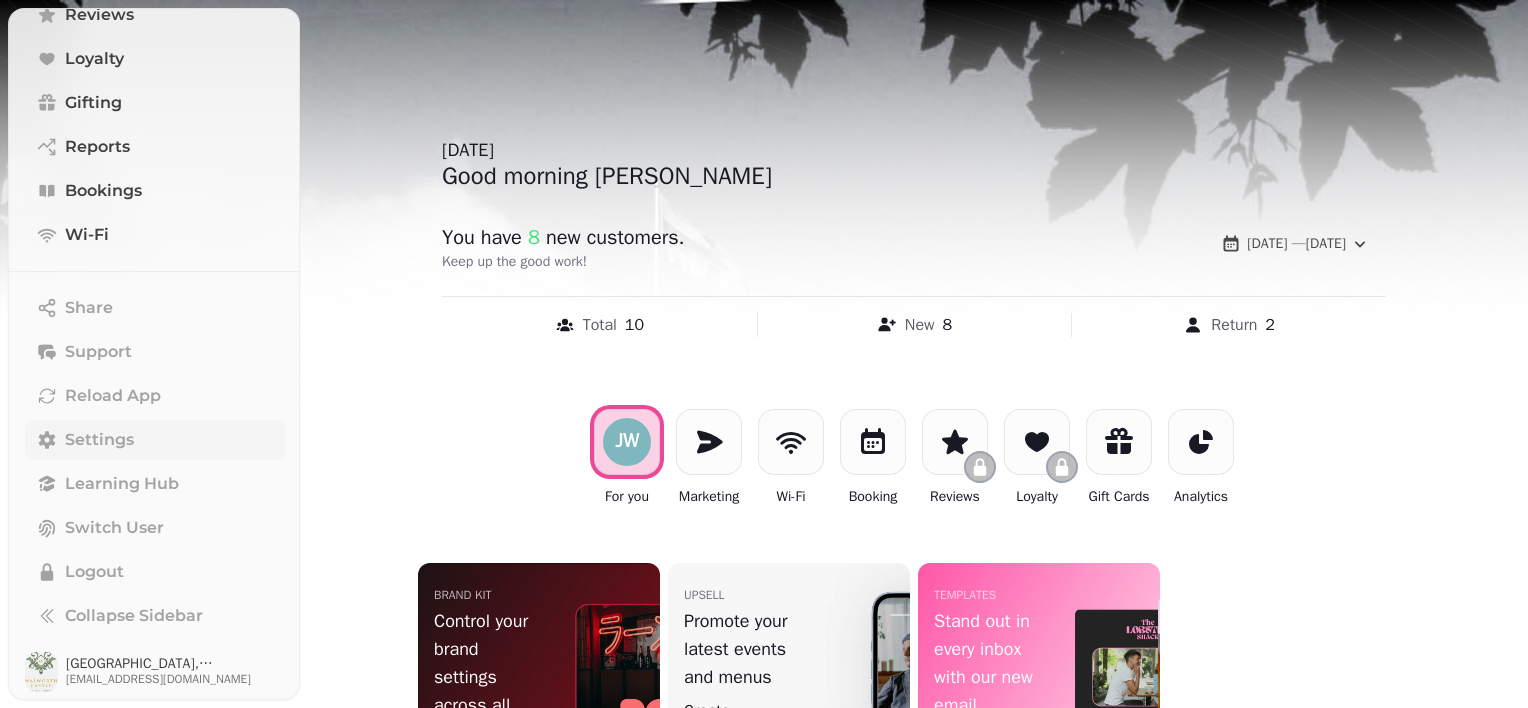 click on "Settings" at bounding box center [99, 440] 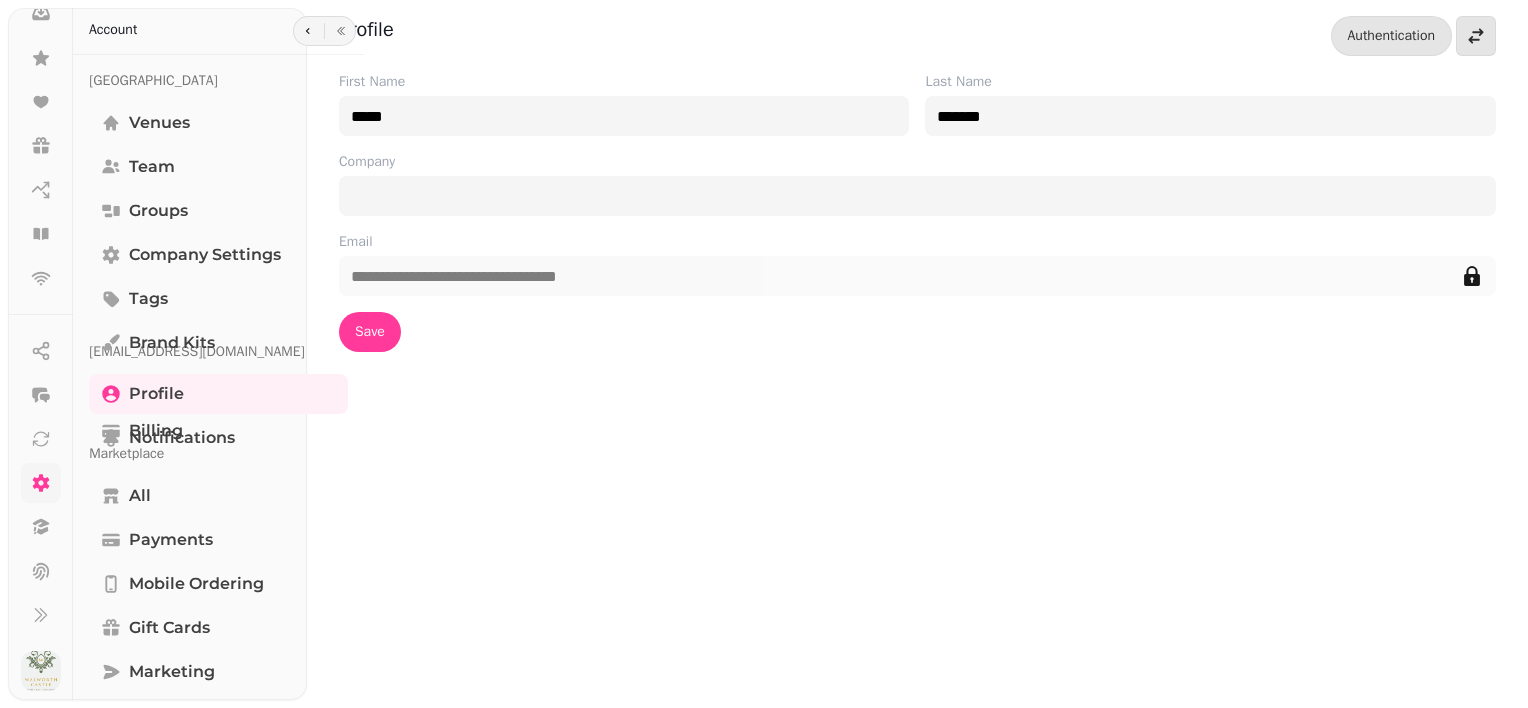 scroll, scrollTop: 306, scrollLeft: 0, axis: vertical 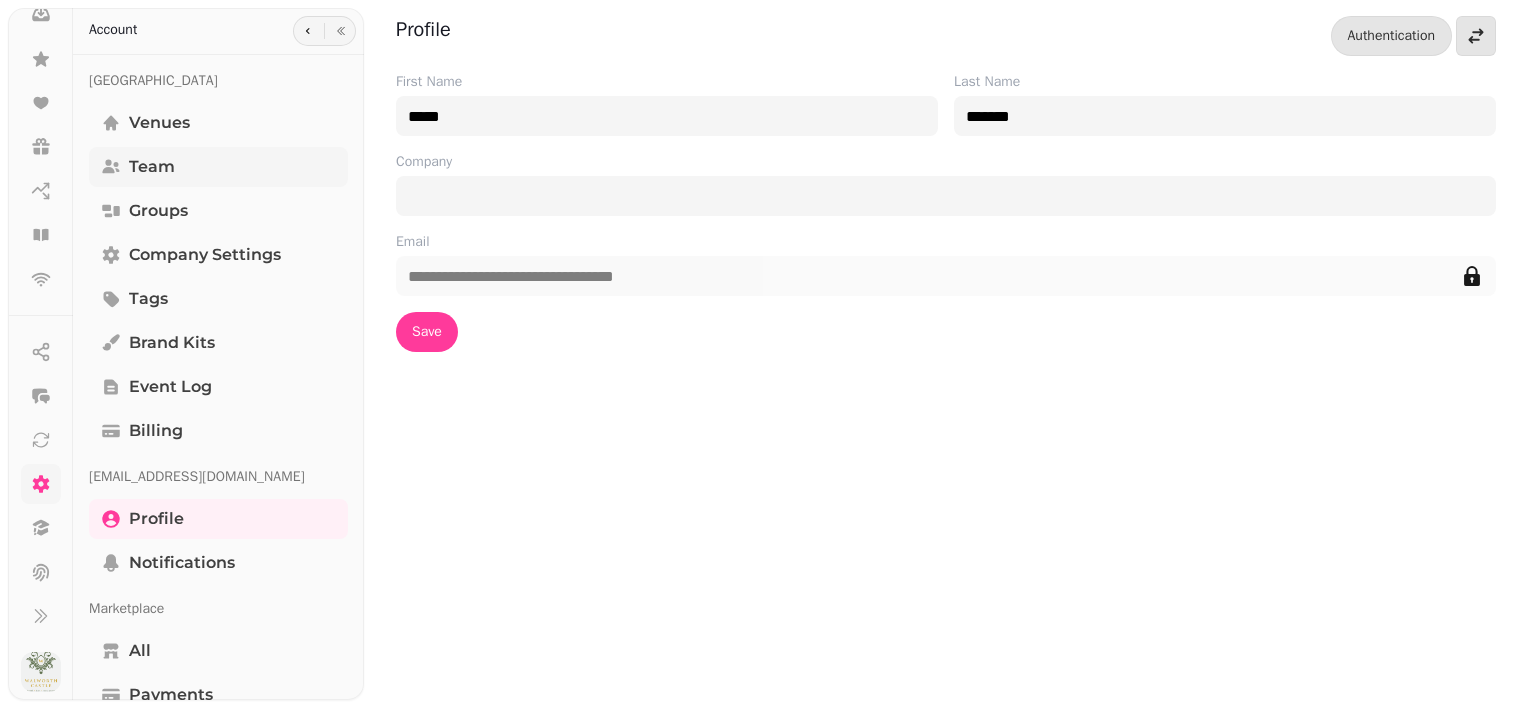 click on "Team" at bounding box center [152, 167] 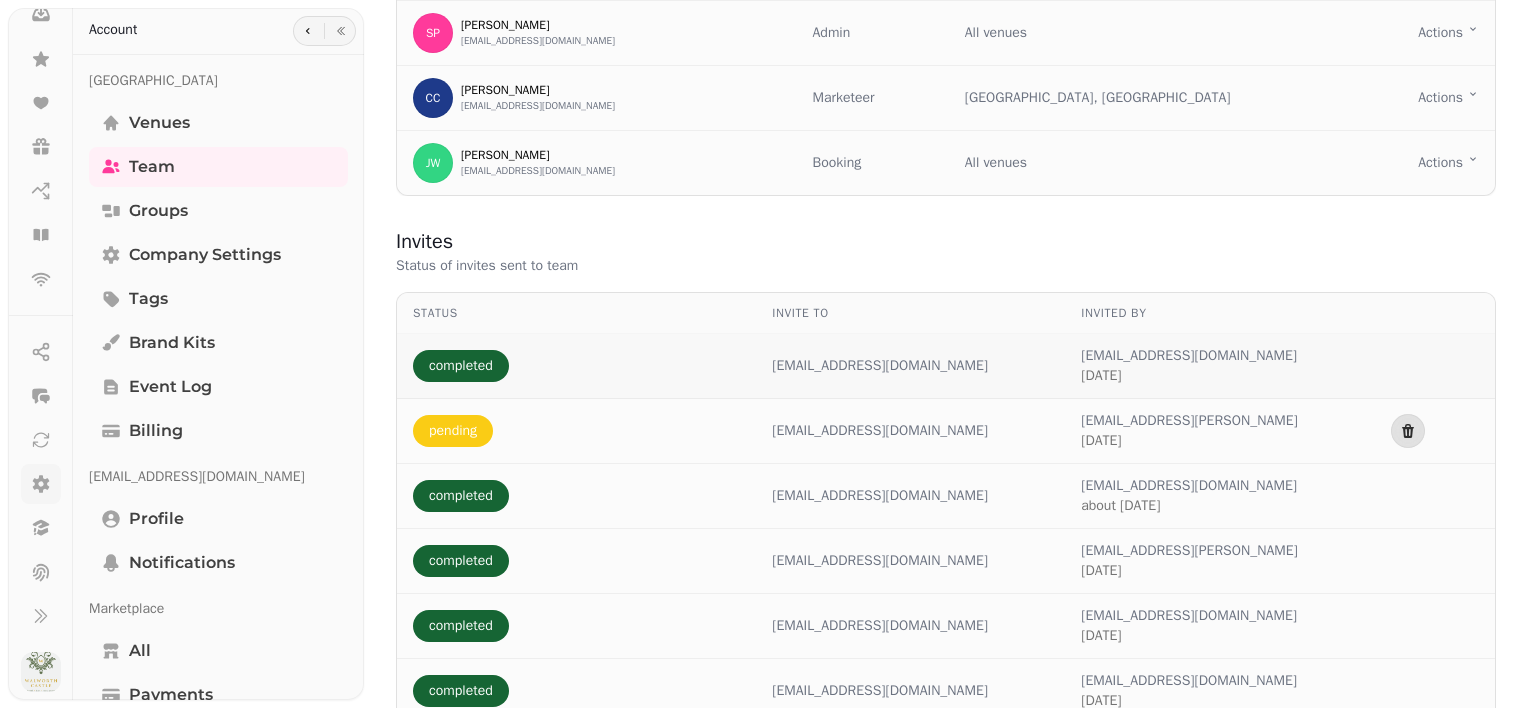 scroll, scrollTop: 300, scrollLeft: 0, axis: vertical 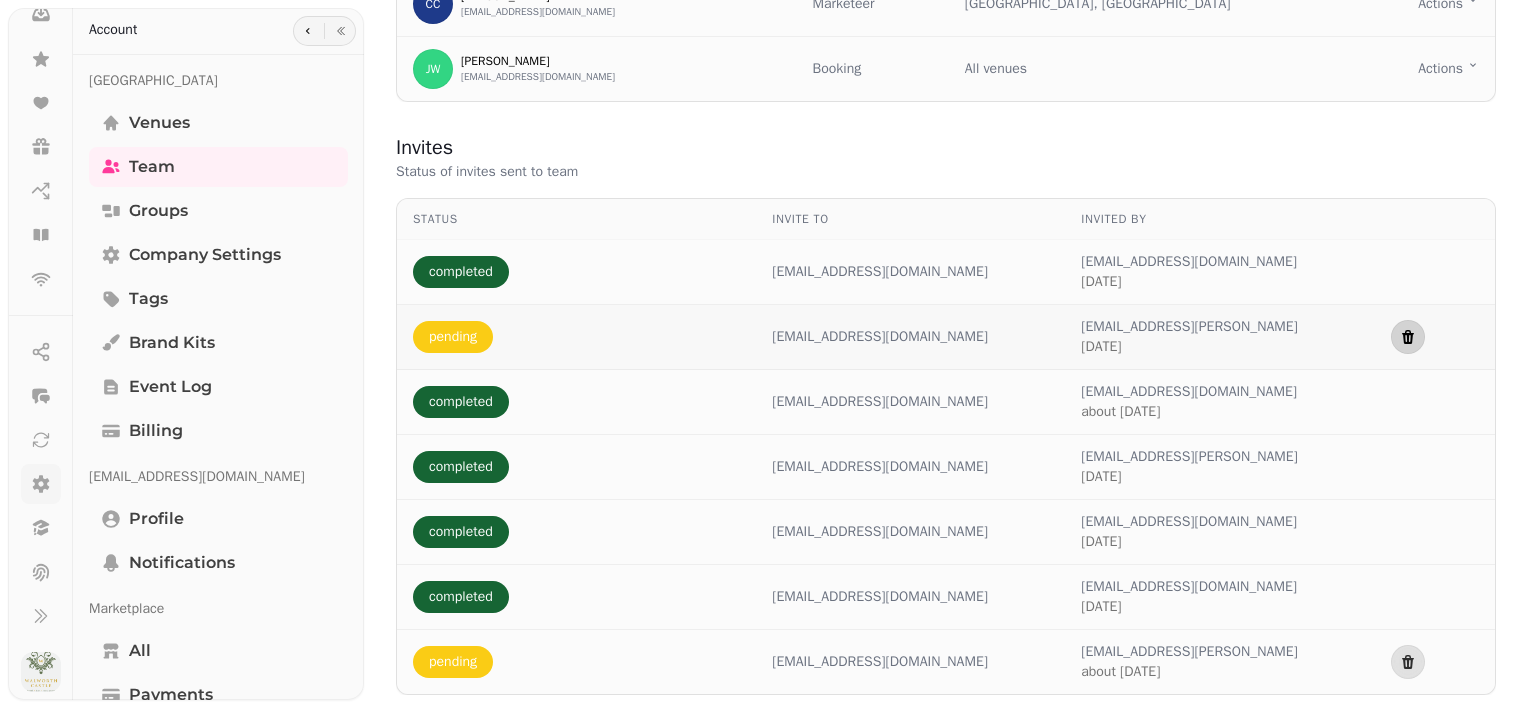 click at bounding box center (1408, 337) 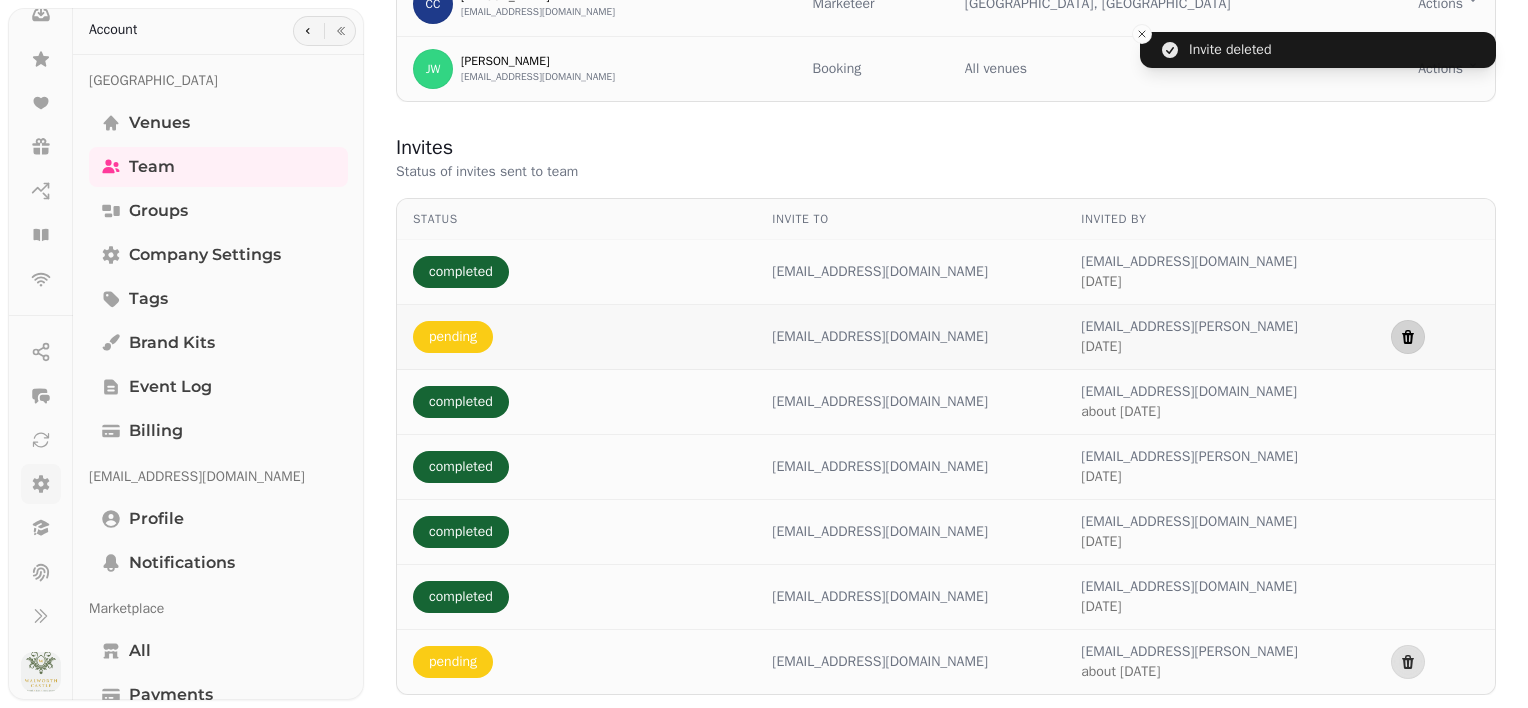 scroll, scrollTop: 235, scrollLeft: 0, axis: vertical 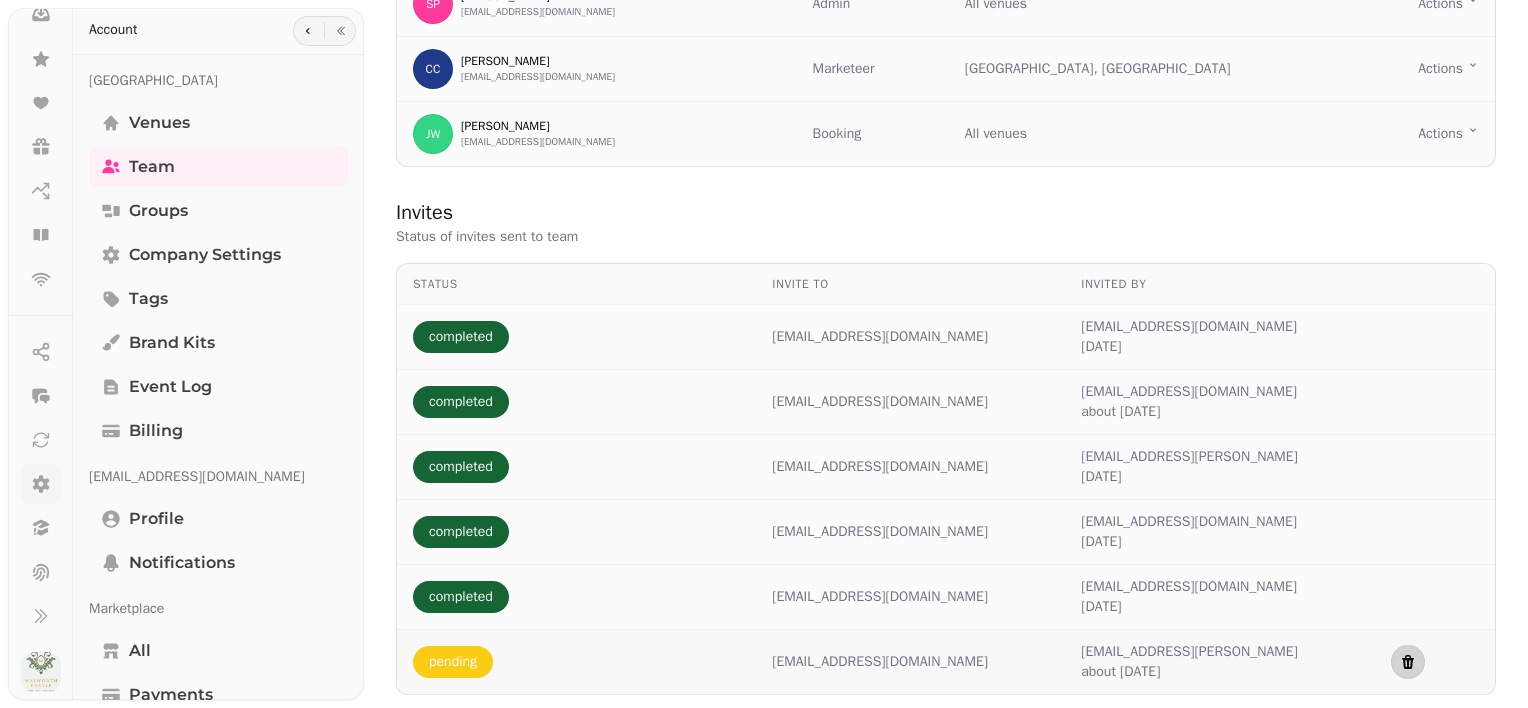 click at bounding box center (1408, 662) 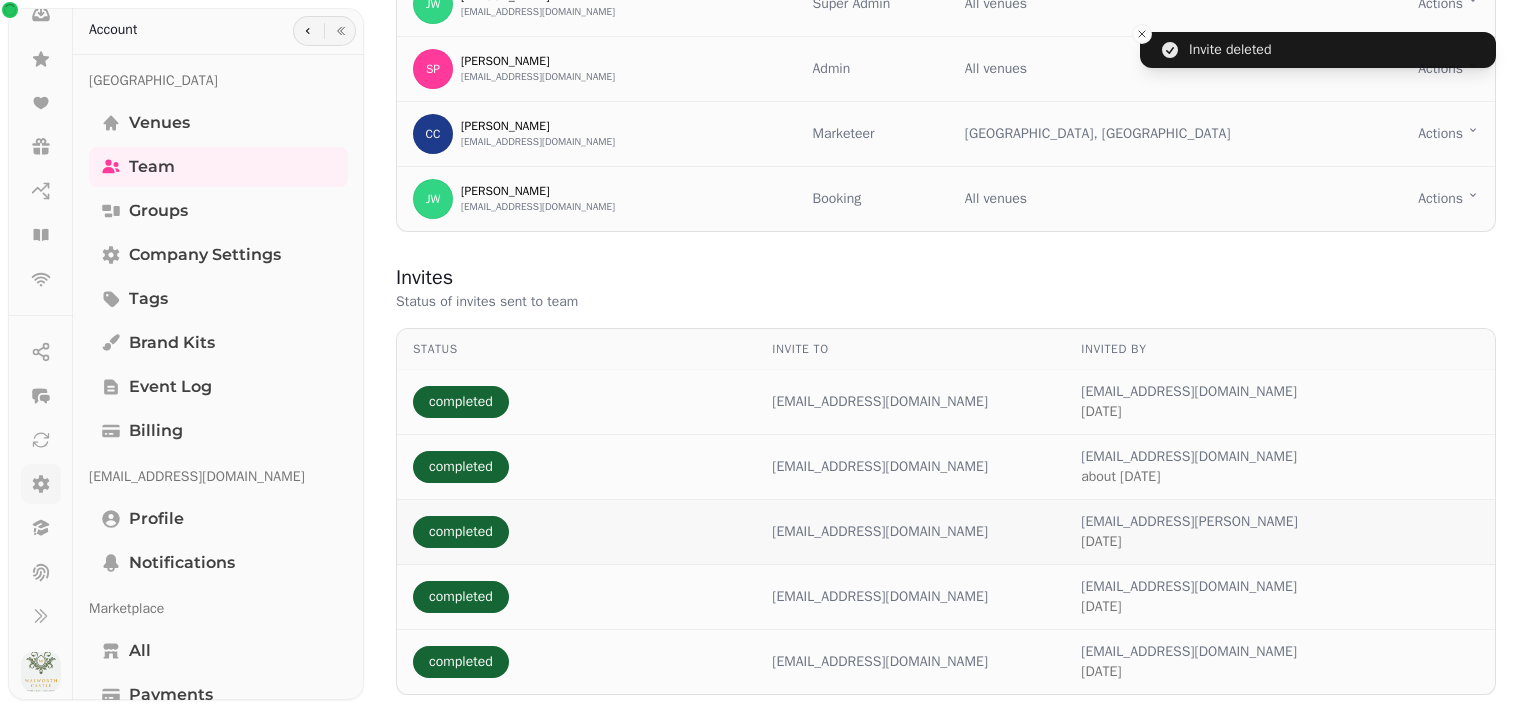 scroll, scrollTop: 0, scrollLeft: 0, axis: both 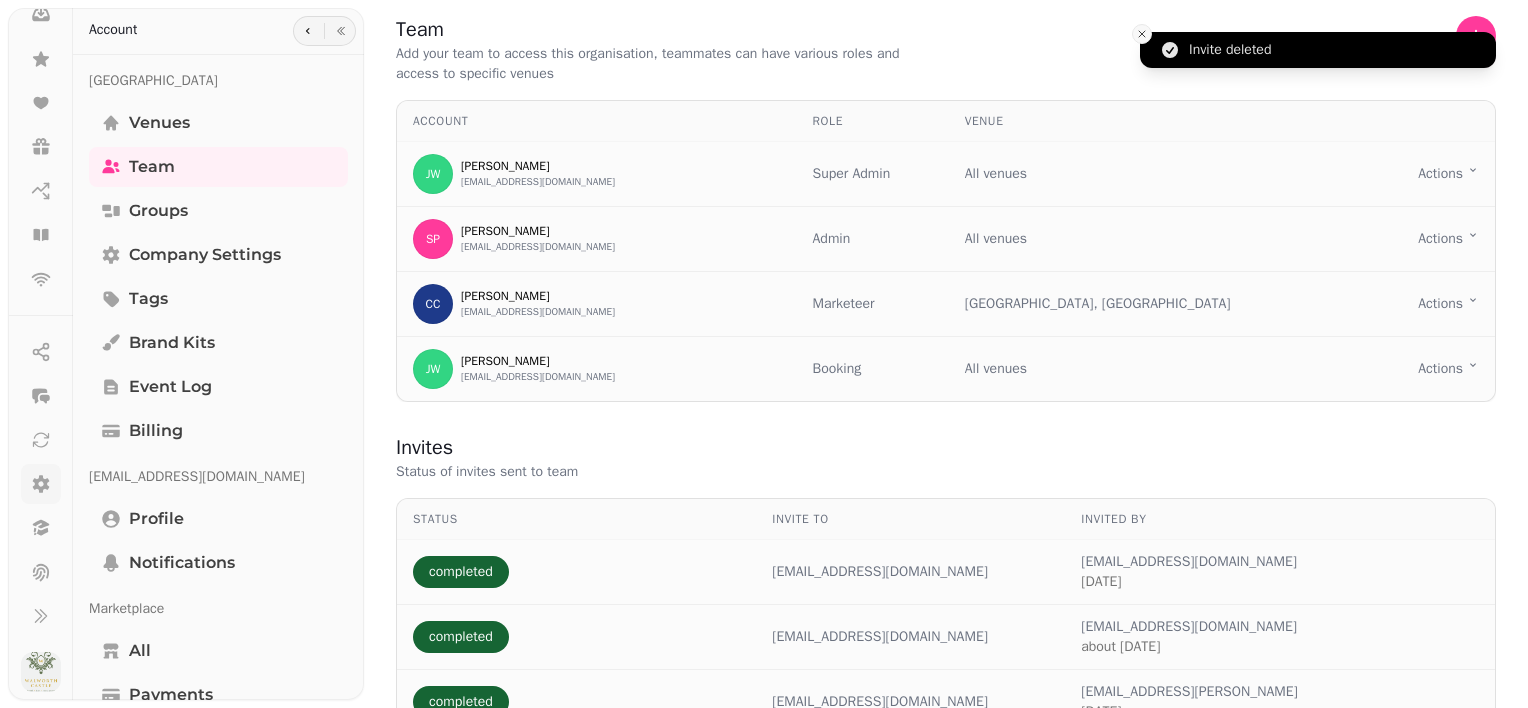 click 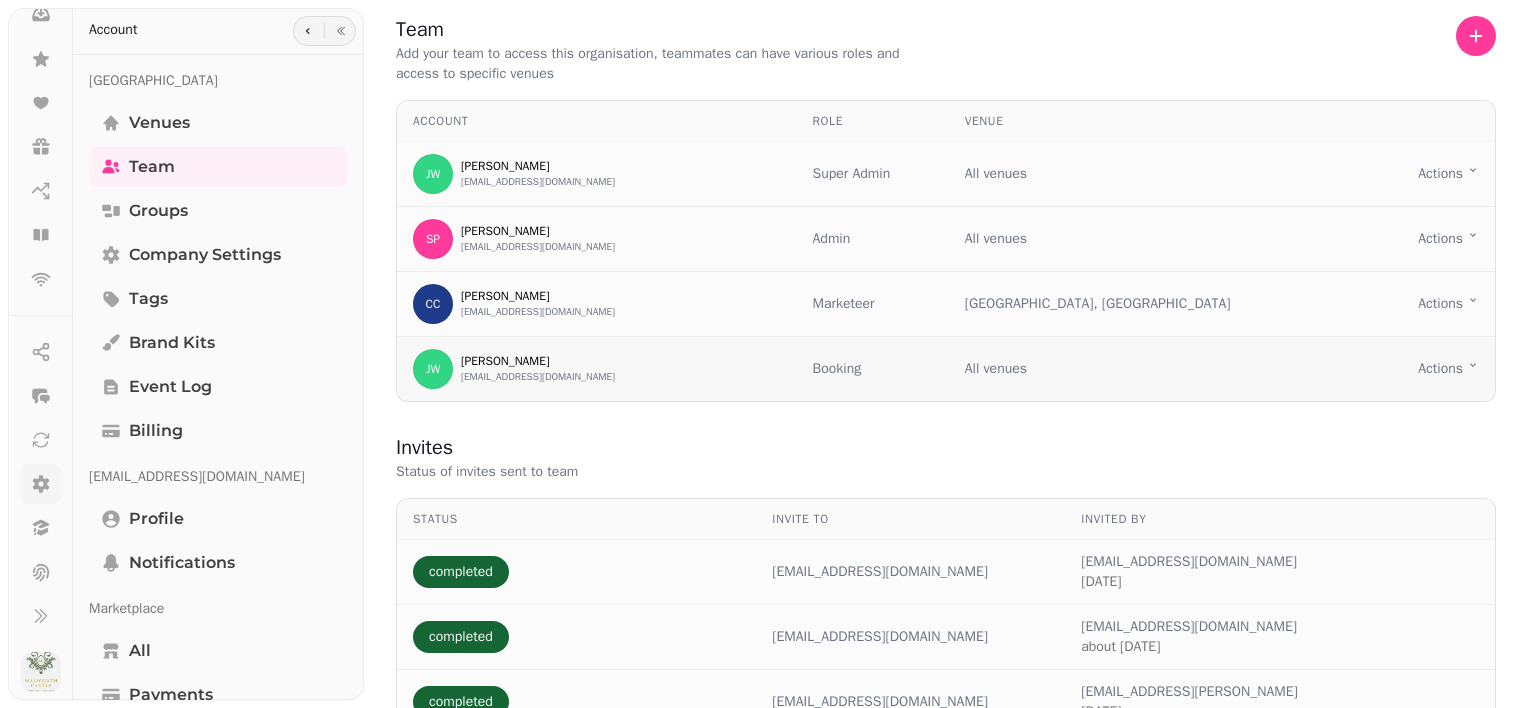 click on "Team Add your team to access this organisation, teammates can have various roles and access to specific venues Account Role Venue JW James Wallace jwallace@millwoodenterprises.co.uk Super Admin All venues Actions Toggle menu SP Sarah Pattison accounts@walworthcastle.co.uk Admin All venues Actions Toggle menu CC Chelsea Carling hiyaitschelsea@gmail.com Marketeer Walworth Castle Hotel, Tavern & Beer Garden Actions Toggle menu JW James Wallace noreply@walworthcastle.co.uk Booking All venues Actions Toggle menu Invites Status of invites sent to team Status Invite to Invited by completed jwallace@eastleighfc.com jwallace@millwoodenterprises.co.uk 18 days ago completed hiyaitschelsea@gmail.com jwallace@millwoodenterprises.co.uk about 2 months ago completed jwallace@millwoodenterprises.co.uk bianca.schwartz@stampede.ai 5 months ago completed noreply@walworthcastle.co.uk jwallace@millwoodenterprises.co.uk 17 days ago completed accounts@walworthcastle.co.uk jwallace@millwoodenterprises.co.uk
8" at bounding box center [764, 354] 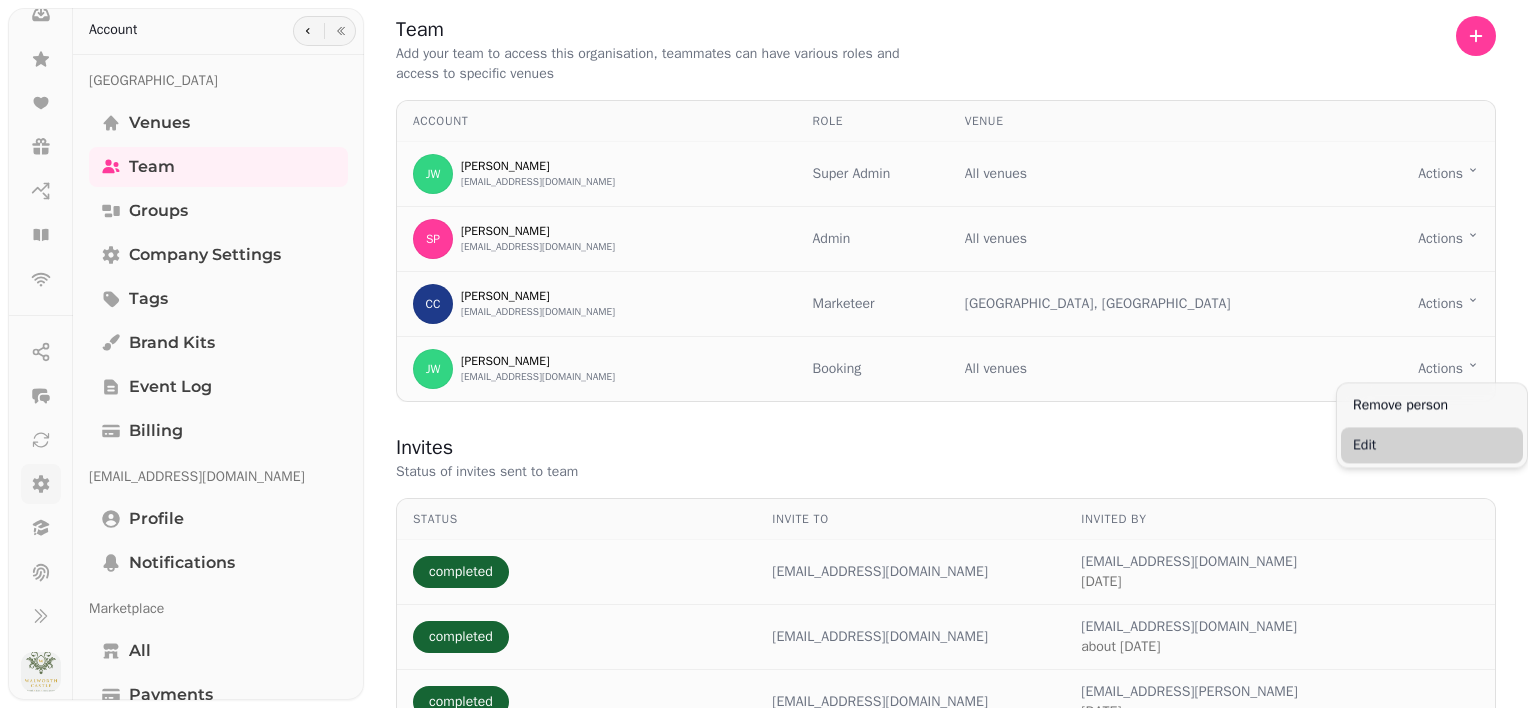click on "Edit" at bounding box center [1432, 445] 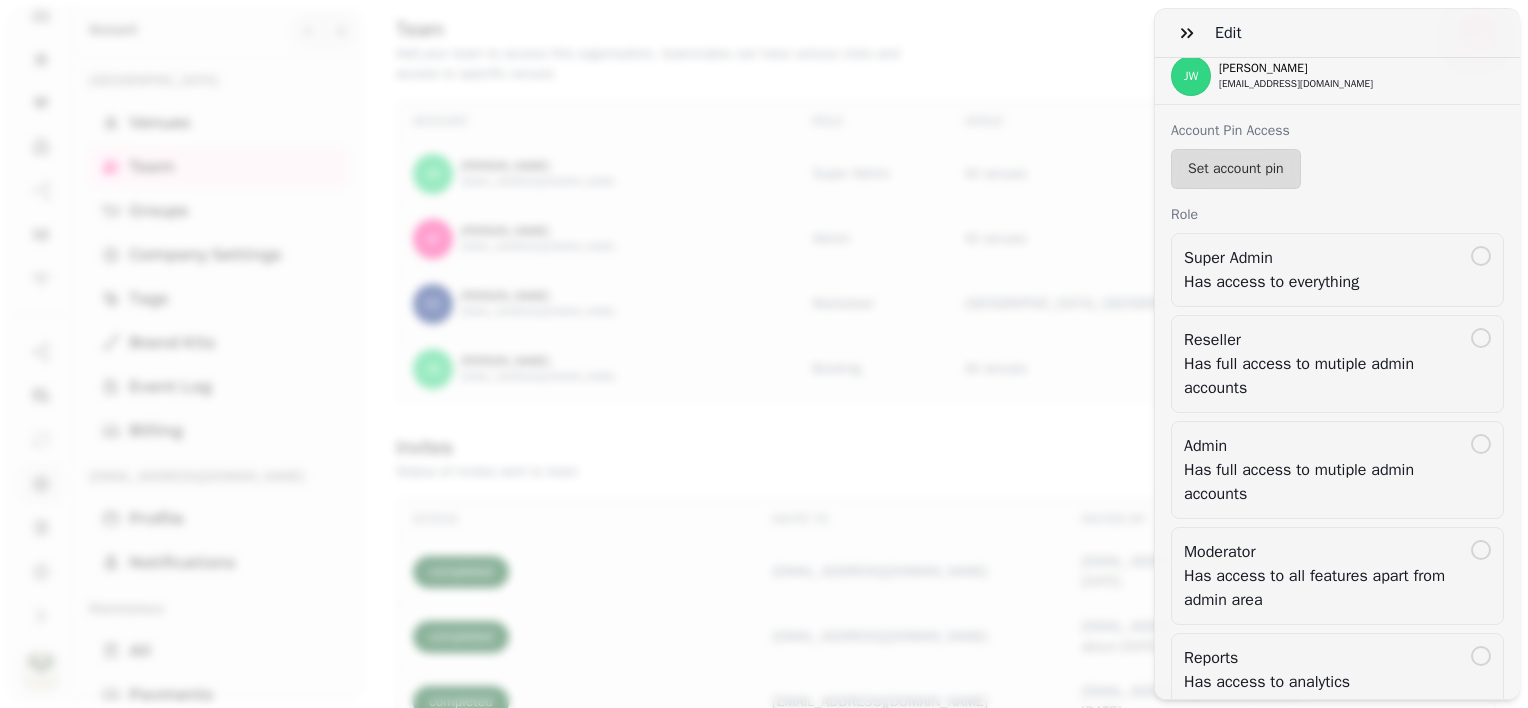 scroll, scrollTop: 0, scrollLeft: 0, axis: both 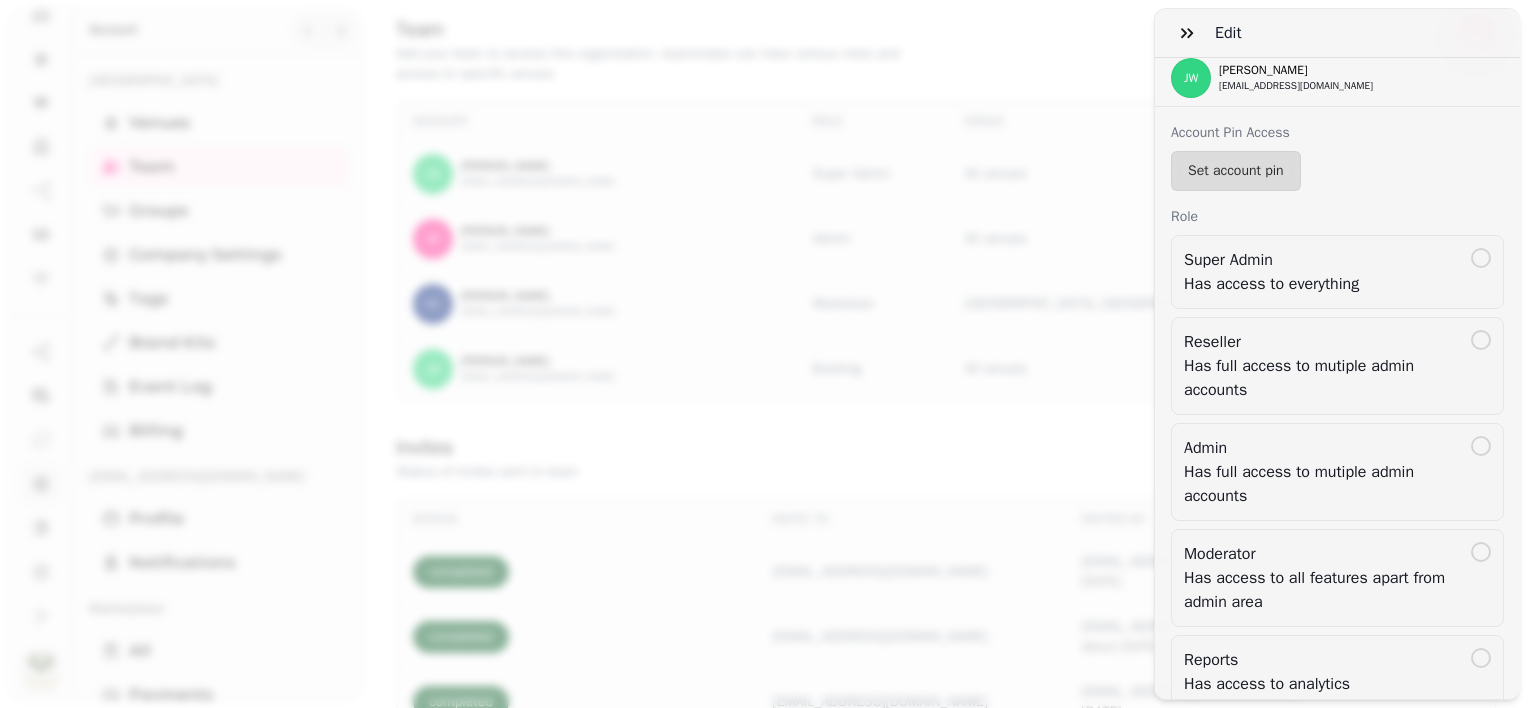 click on "Edit JW James Wallace noreply@walworthcastle.co.uk Account Pin Access Set account pin Role Super Admin Has access to everything Reseller Has full access to mutiple admin accounts Admin Has full access to mutiple admin accounts Moderator Has access to all features apart from admin area Reports Has access to analytics Marketeer Has access to marketing Booking Has access to bookings Front of House Has access to front-of-house features only IT Support Has access to IT support features only Venue Access Walworth Castle Hotel, Tavern & Beer Garden Save" at bounding box center (764, 370) 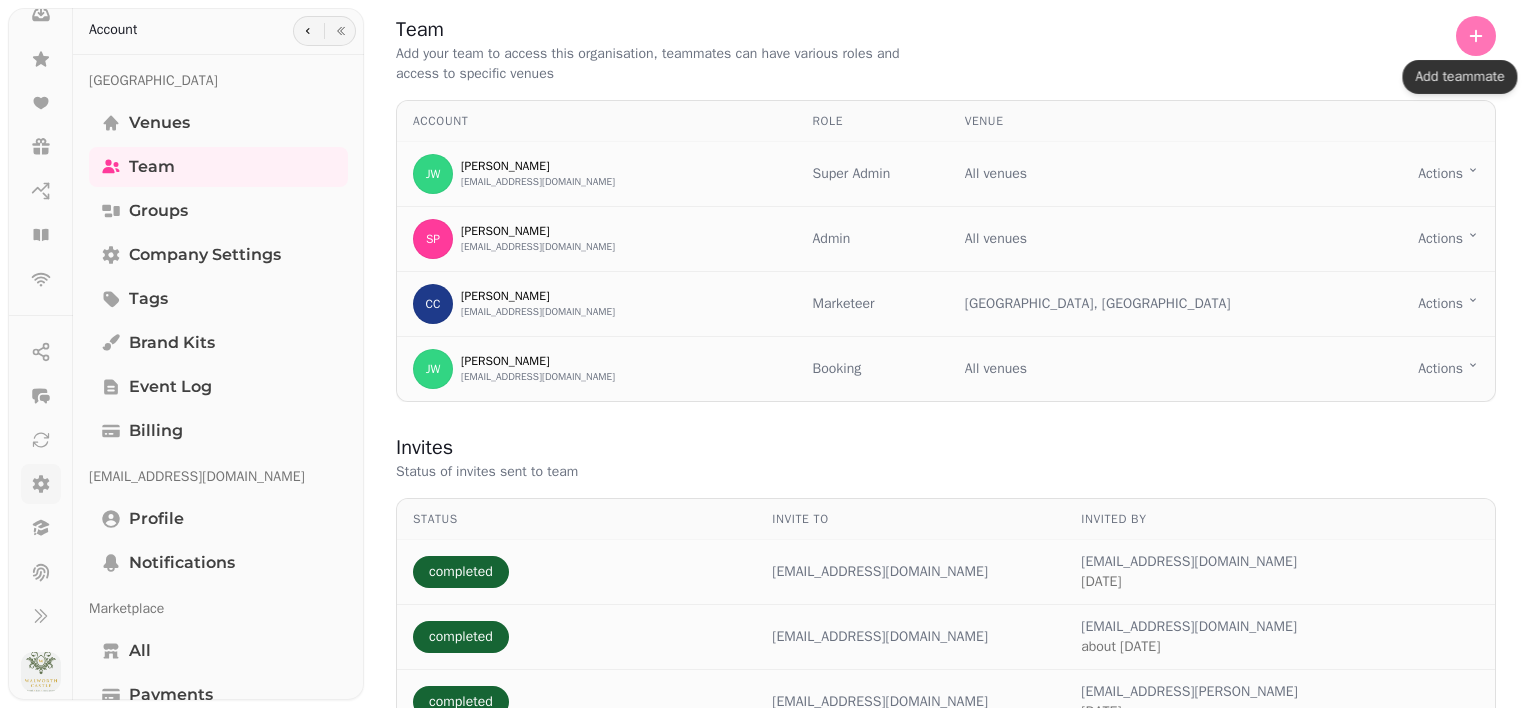 click 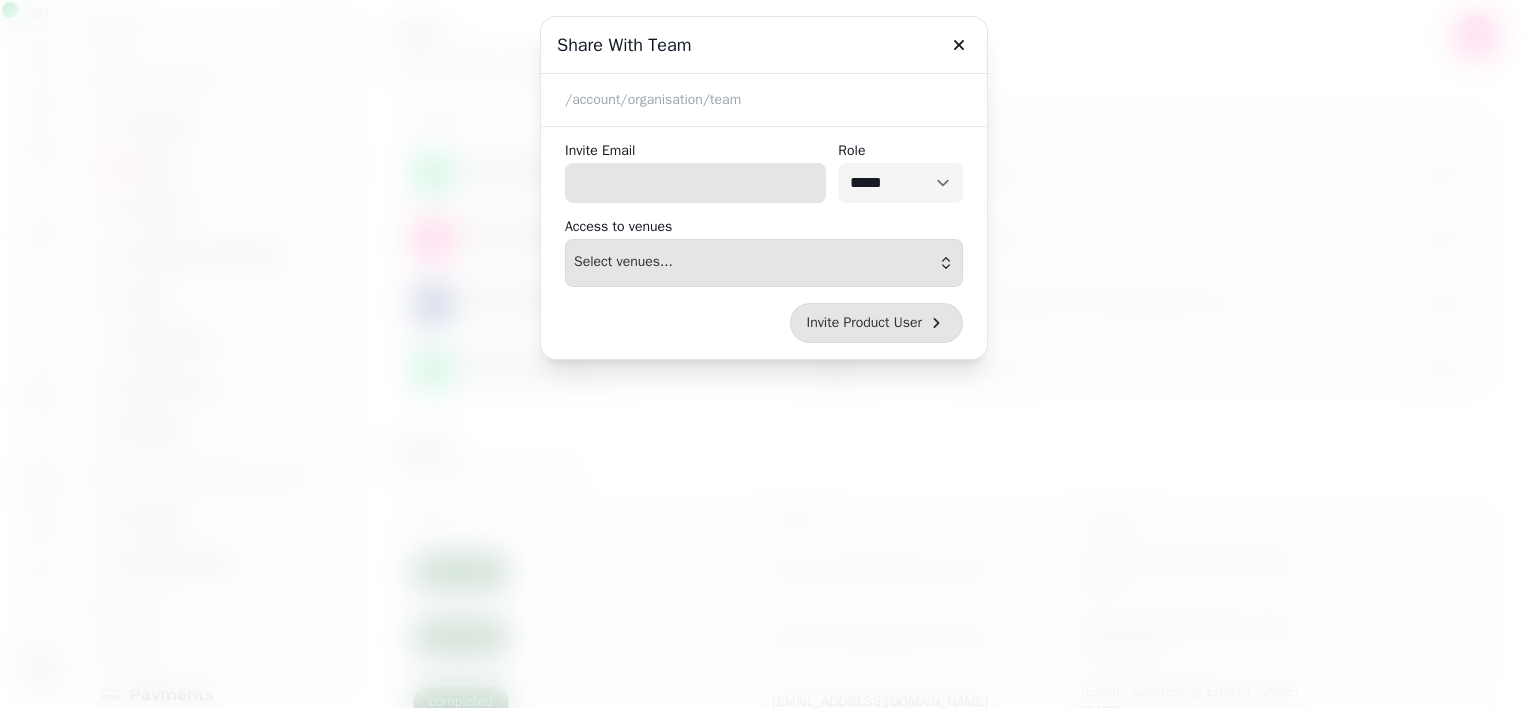 click on "Invite Email" at bounding box center (695, 183) 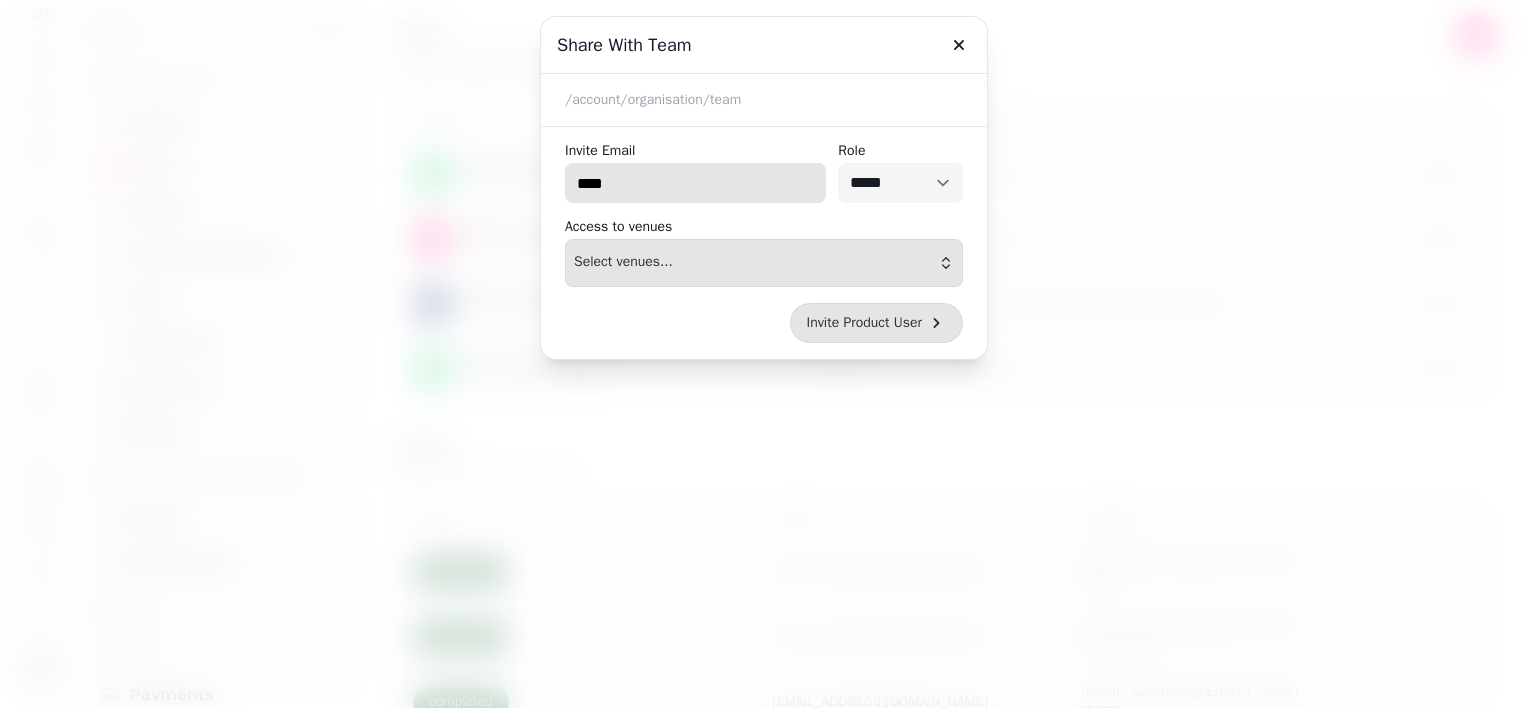 type on "**********" 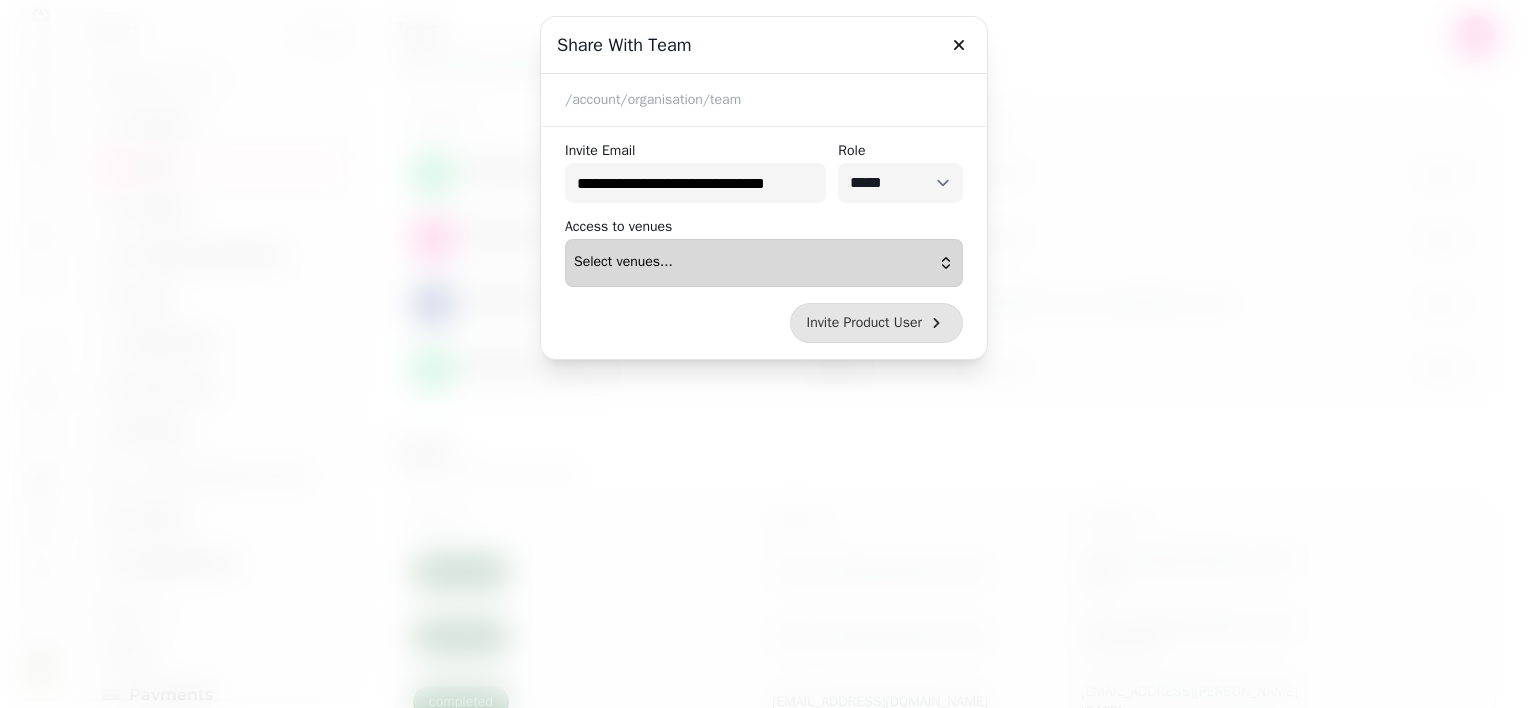 click on "Select venues..." at bounding box center (764, 263) 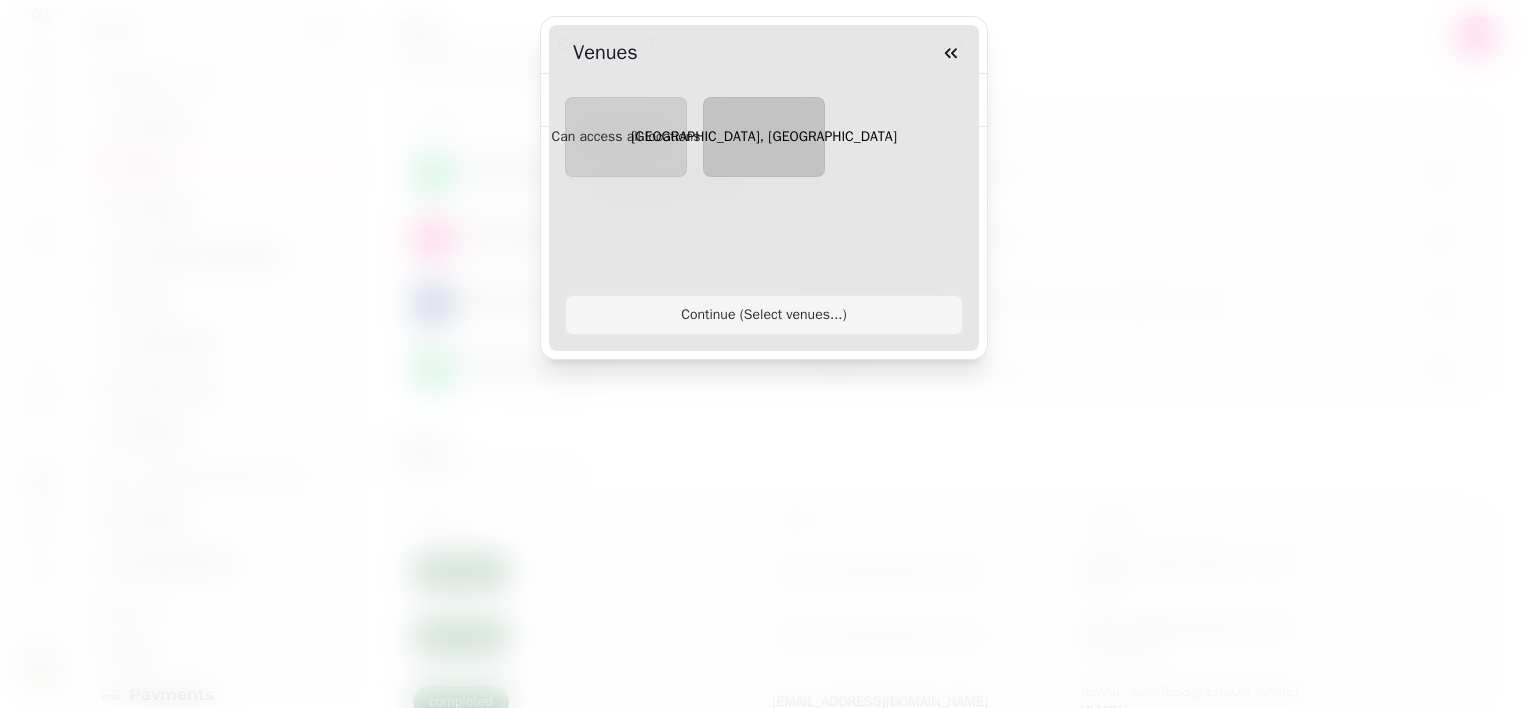 click on "[GEOGRAPHIC_DATA], [GEOGRAPHIC_DATA]" at bounding box center (764, 137) 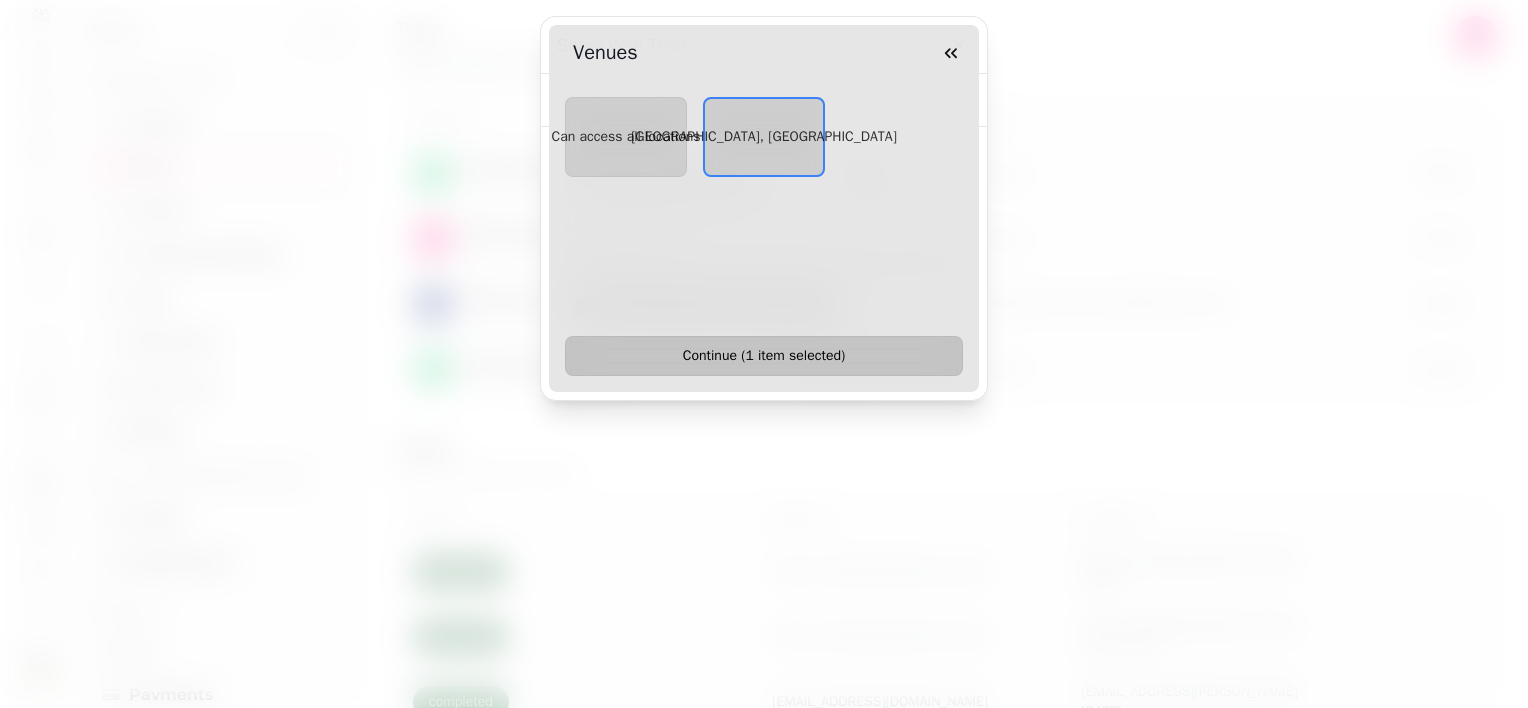 click on "Continue ( 1 item selected )" at bounding box center [764, 356] 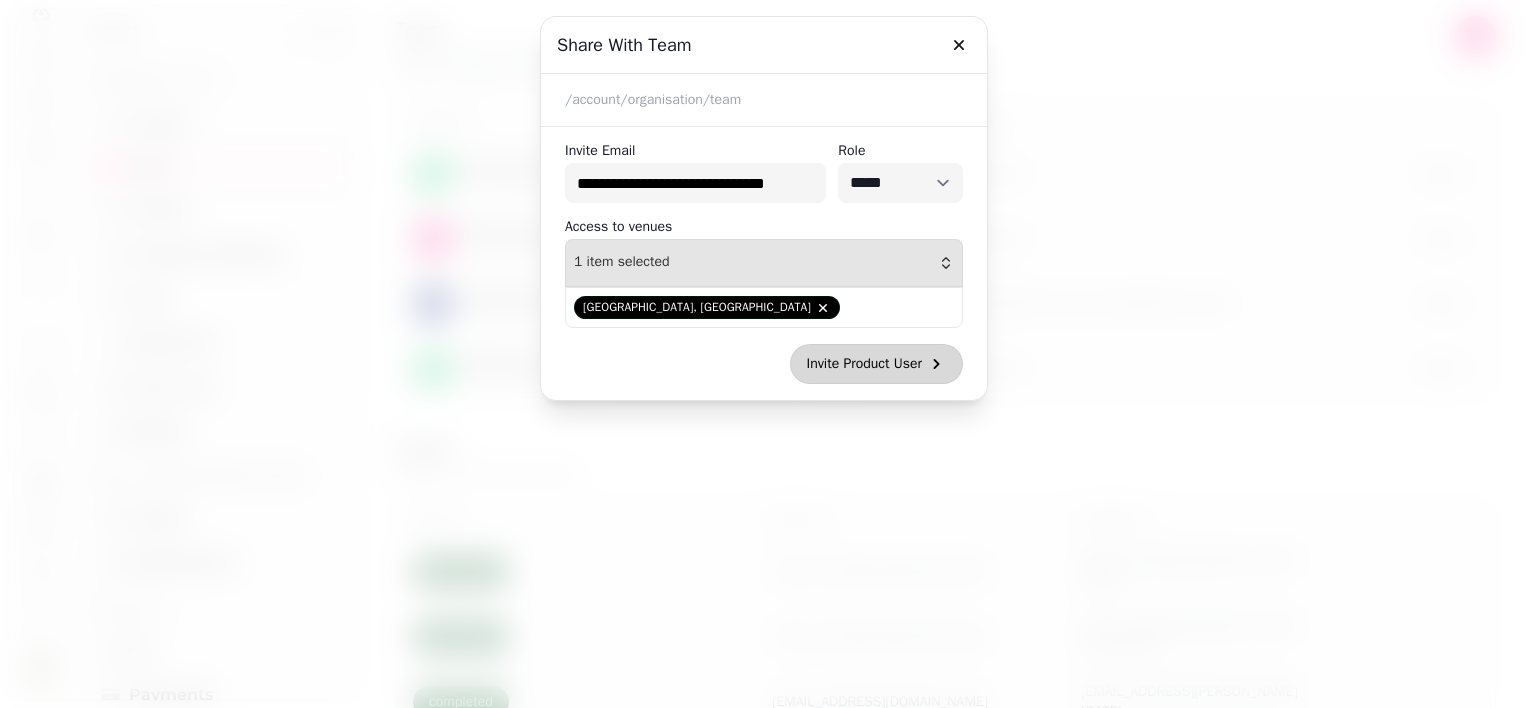 click on "Invite Product User" at bounding box center [864, 364] 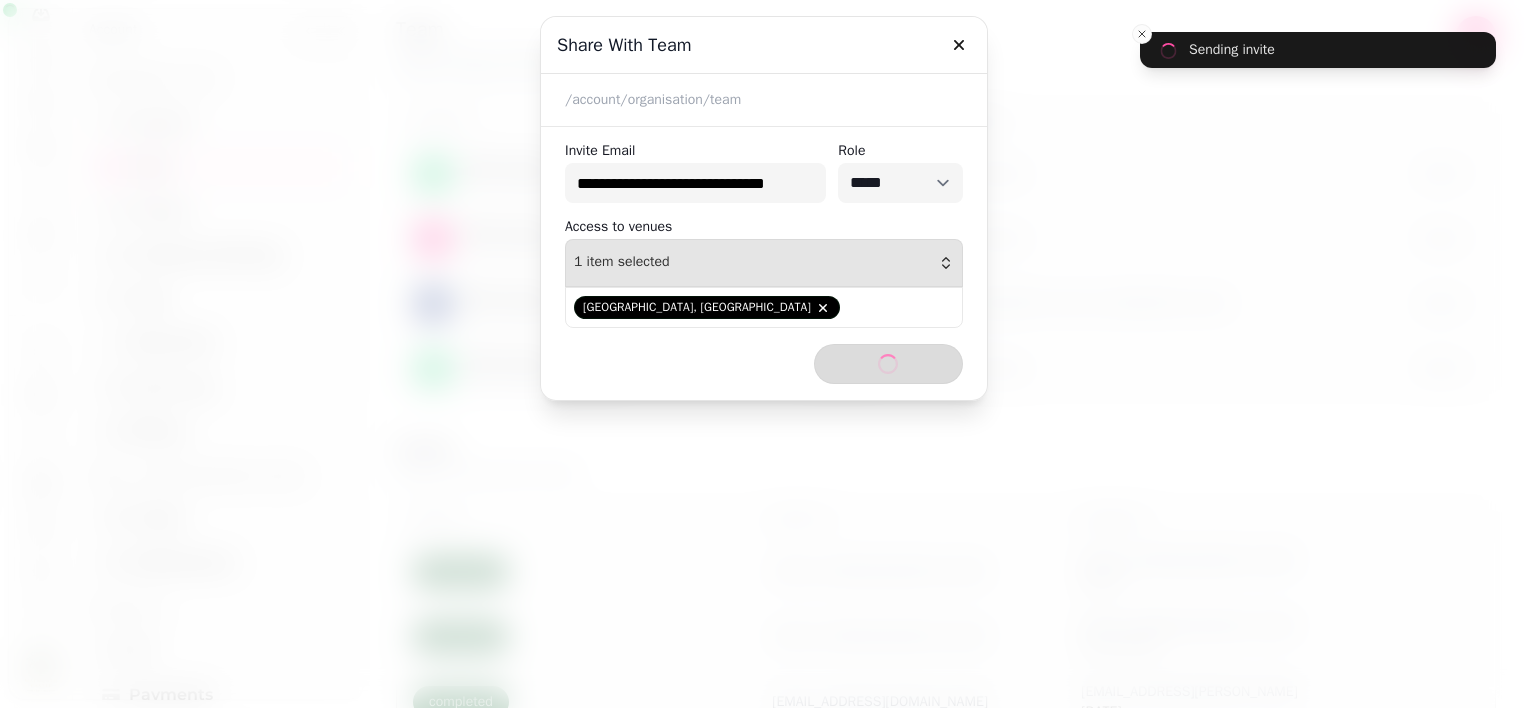 type 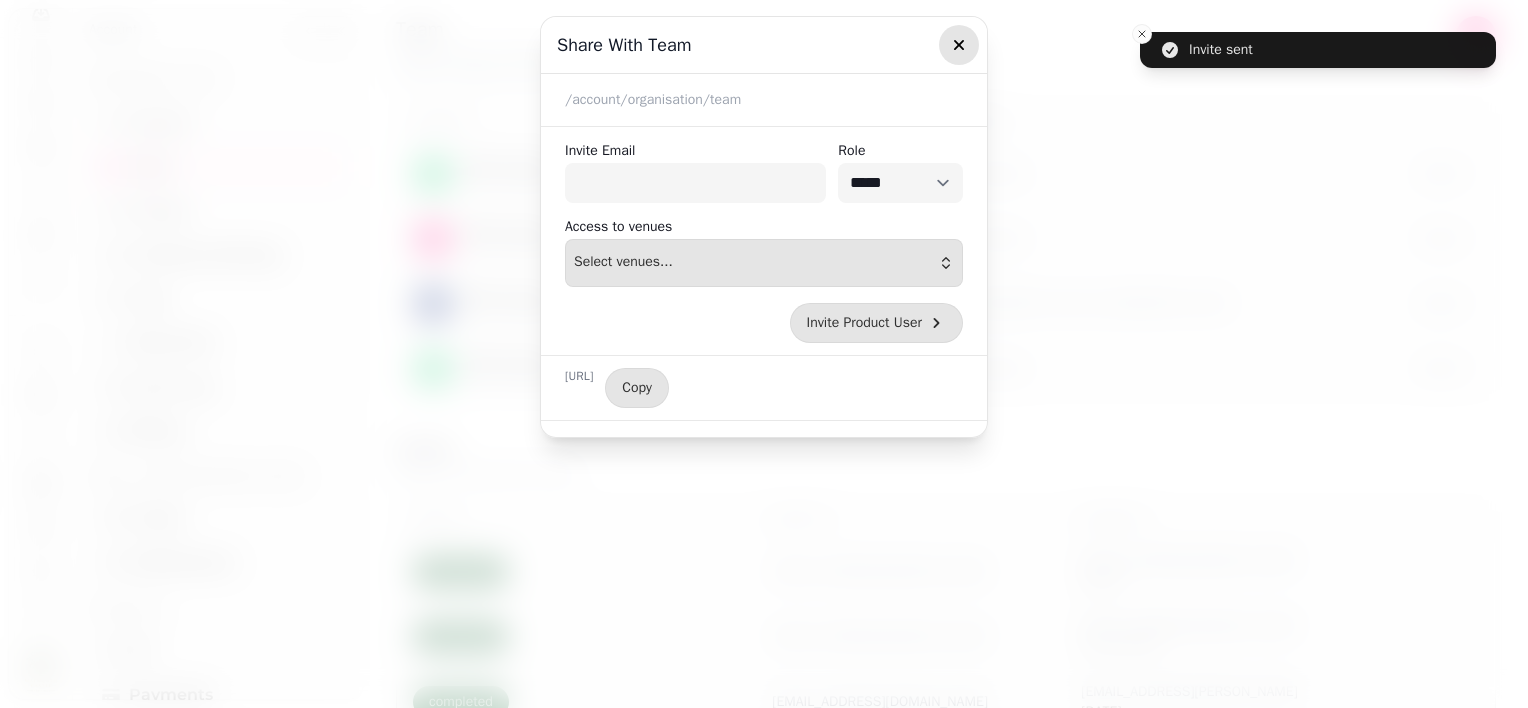 click 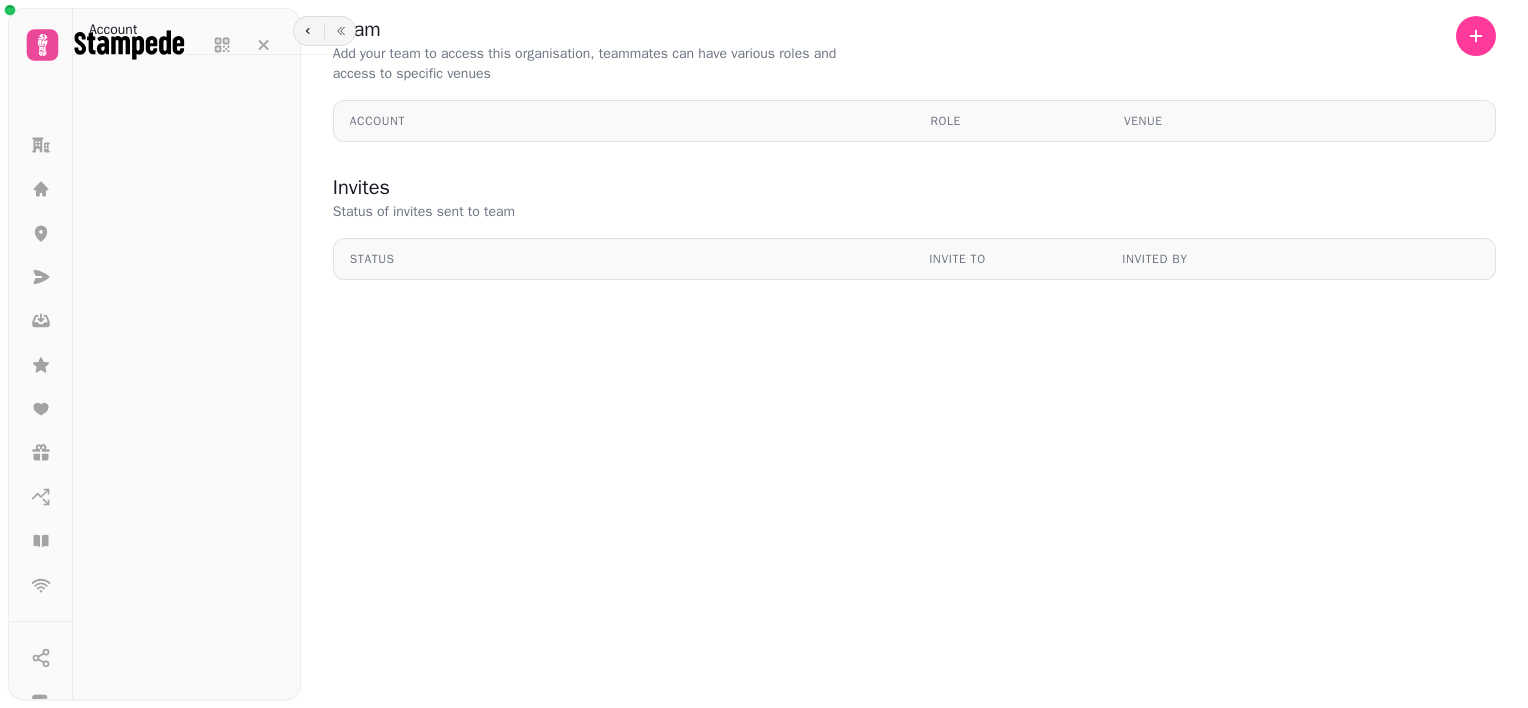 scroll, scrollTop: 0, scrollLeft: 0, axis: both 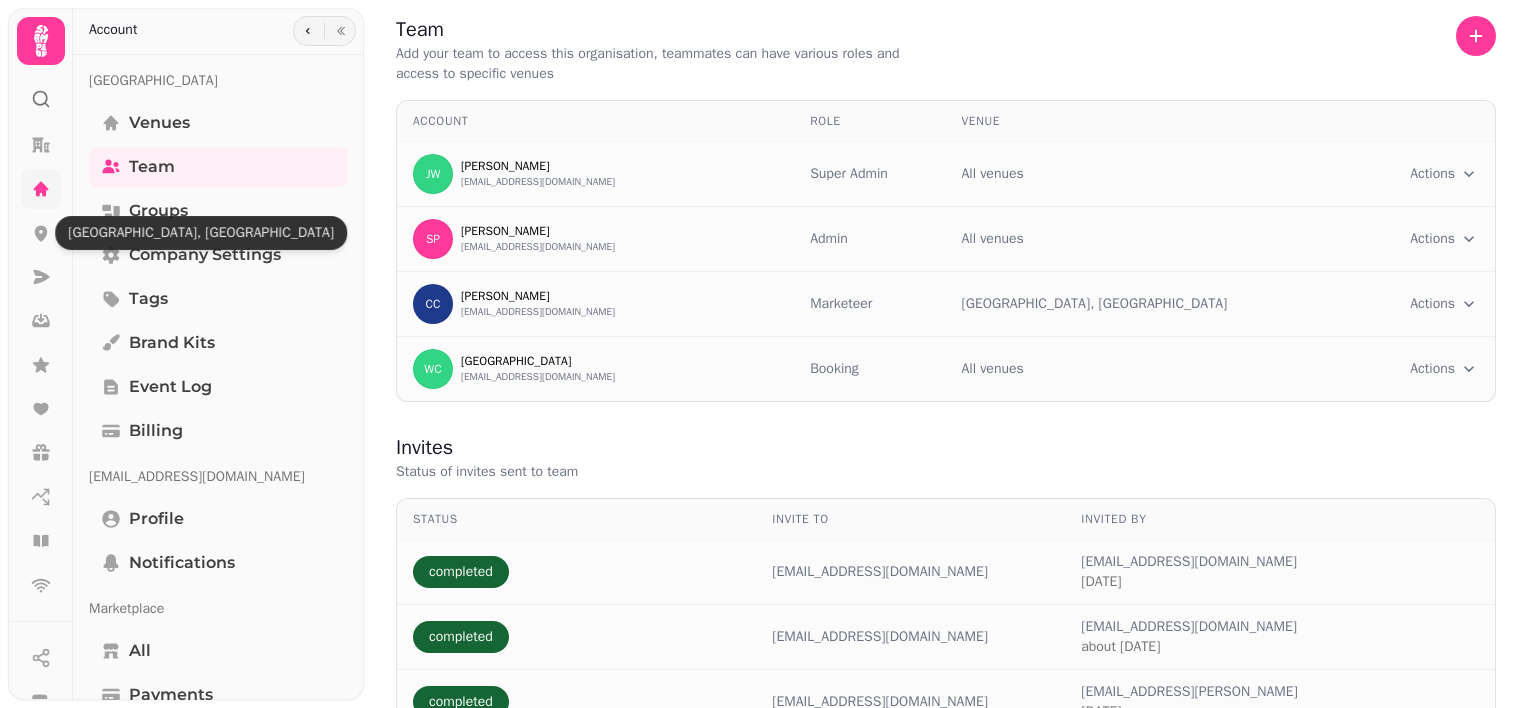 click at bounding box center (41, 189) 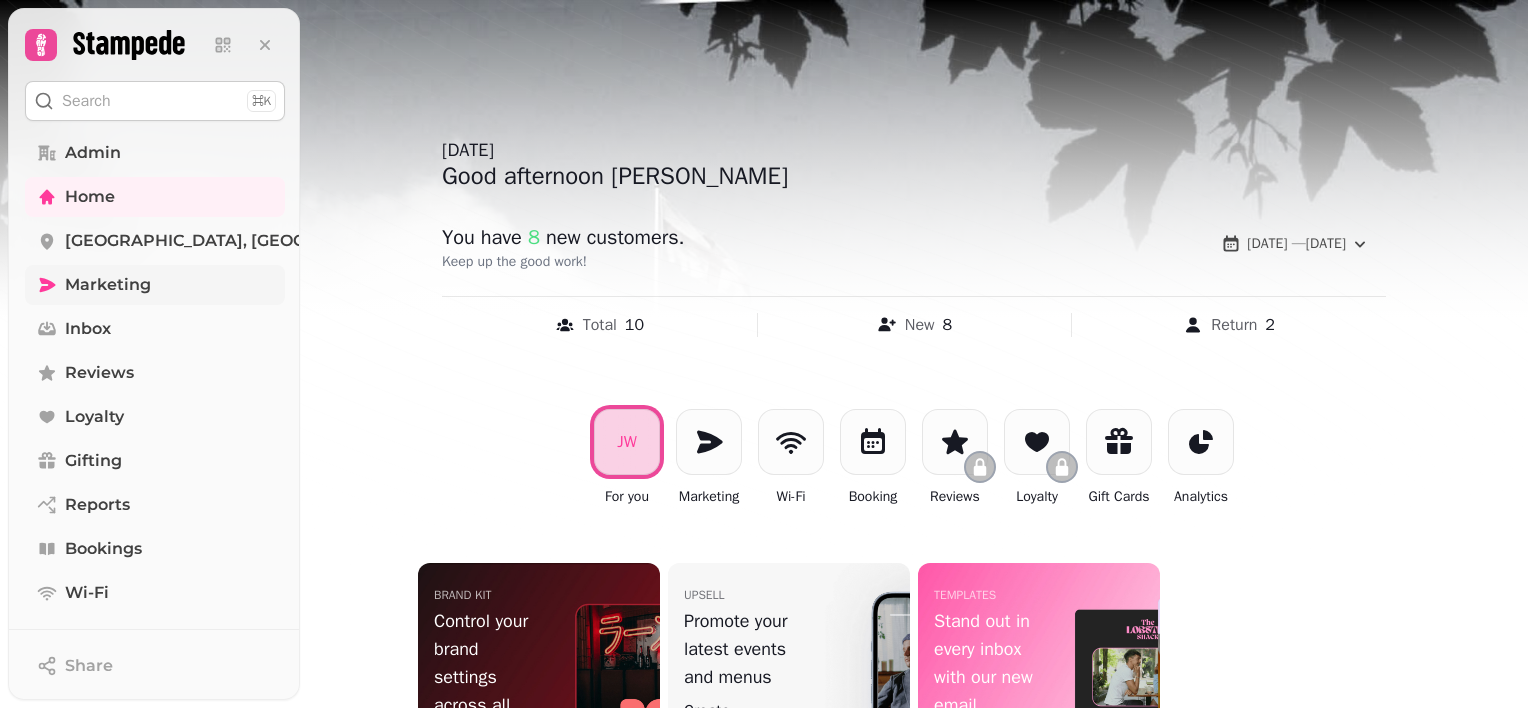 click on "Marketing" at bounding box center [108, 285] 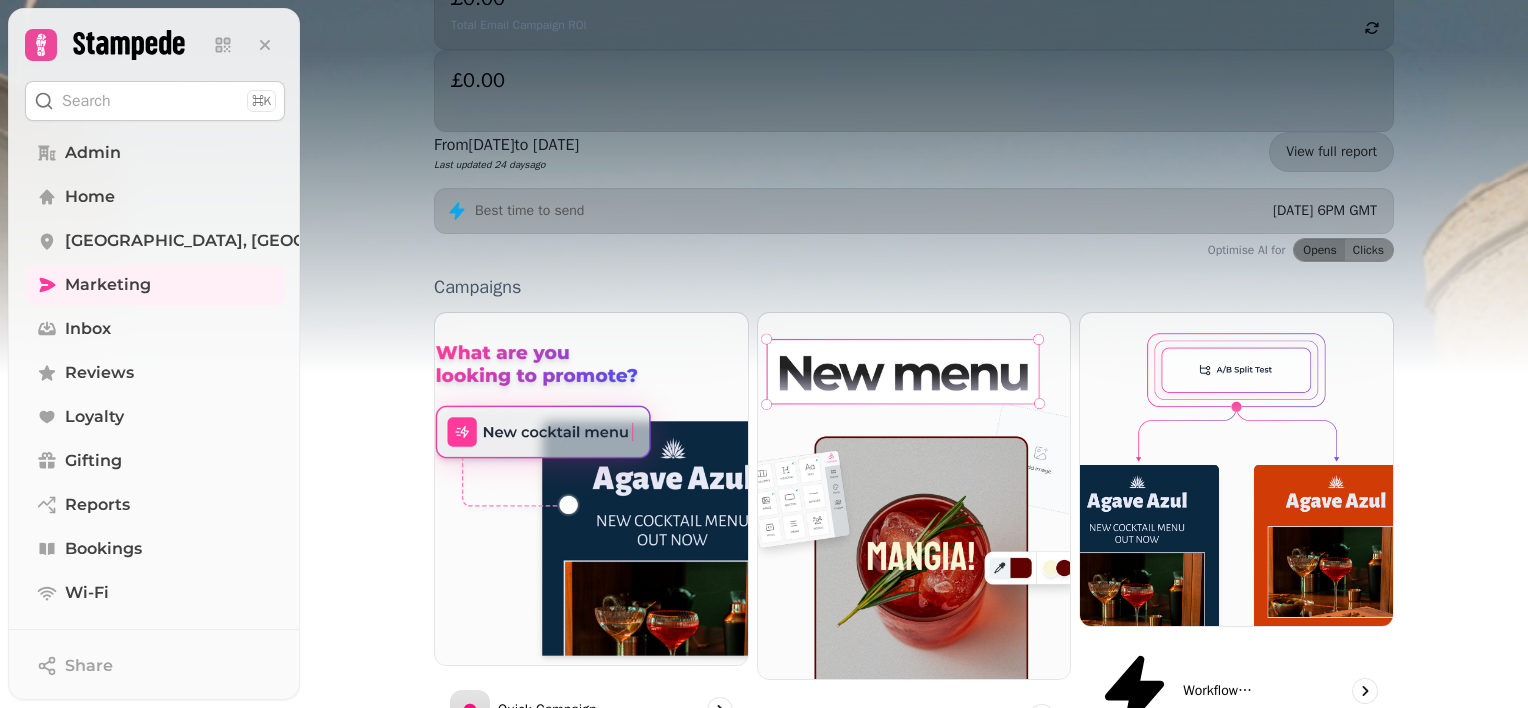 scroll, scrollTop: 537, scrollLeft: 0, axis: vertical 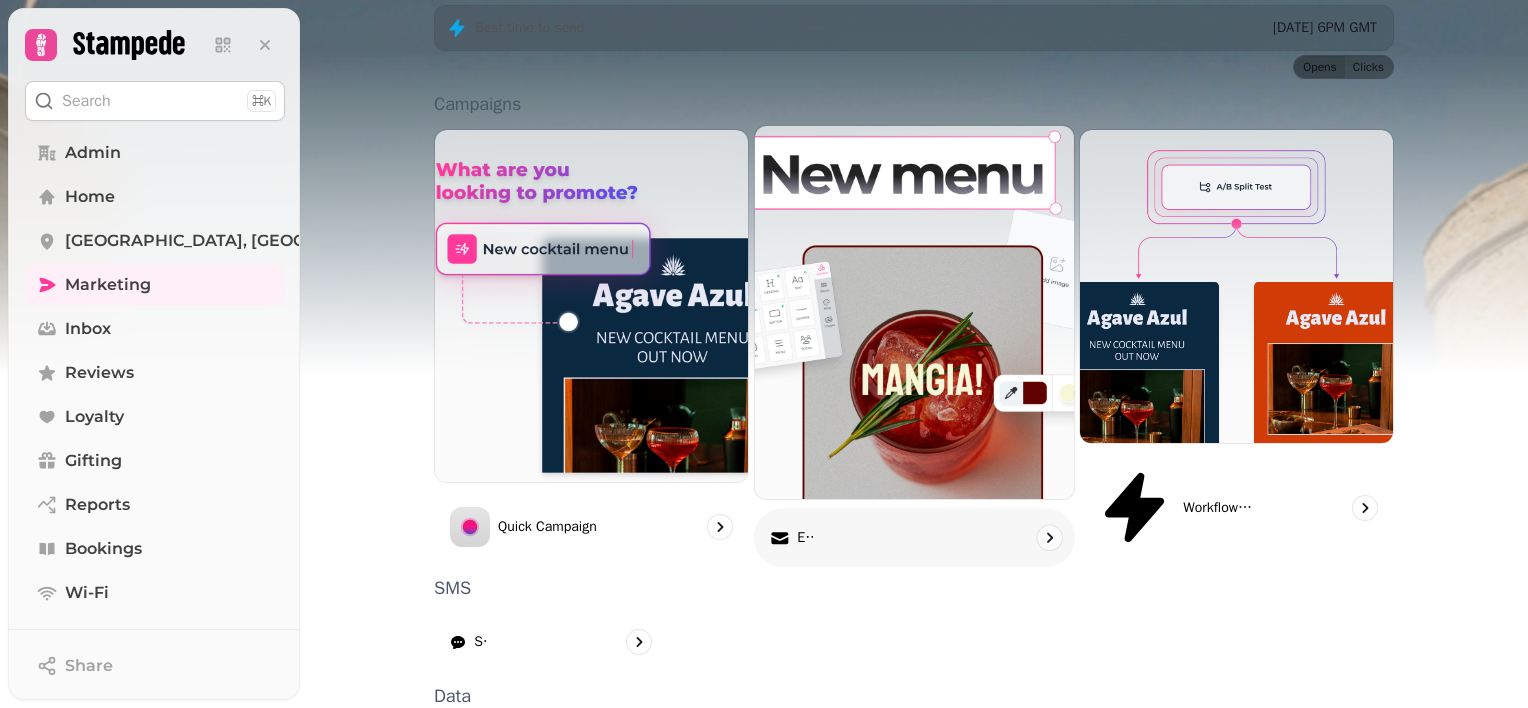 click on "Email" at bounding box center (914, 538) 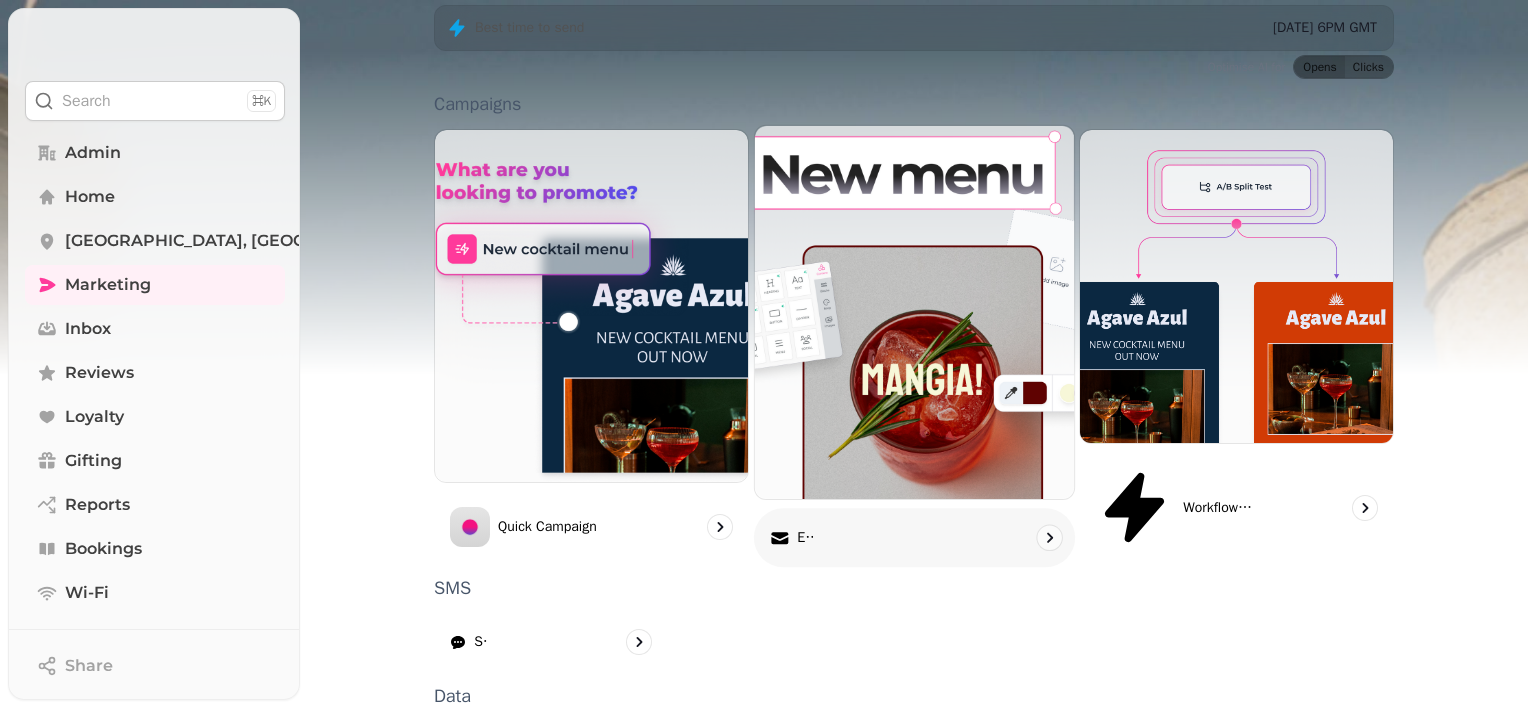 scroll, scrollTop: 0, scrollLeft: 0, axis: both 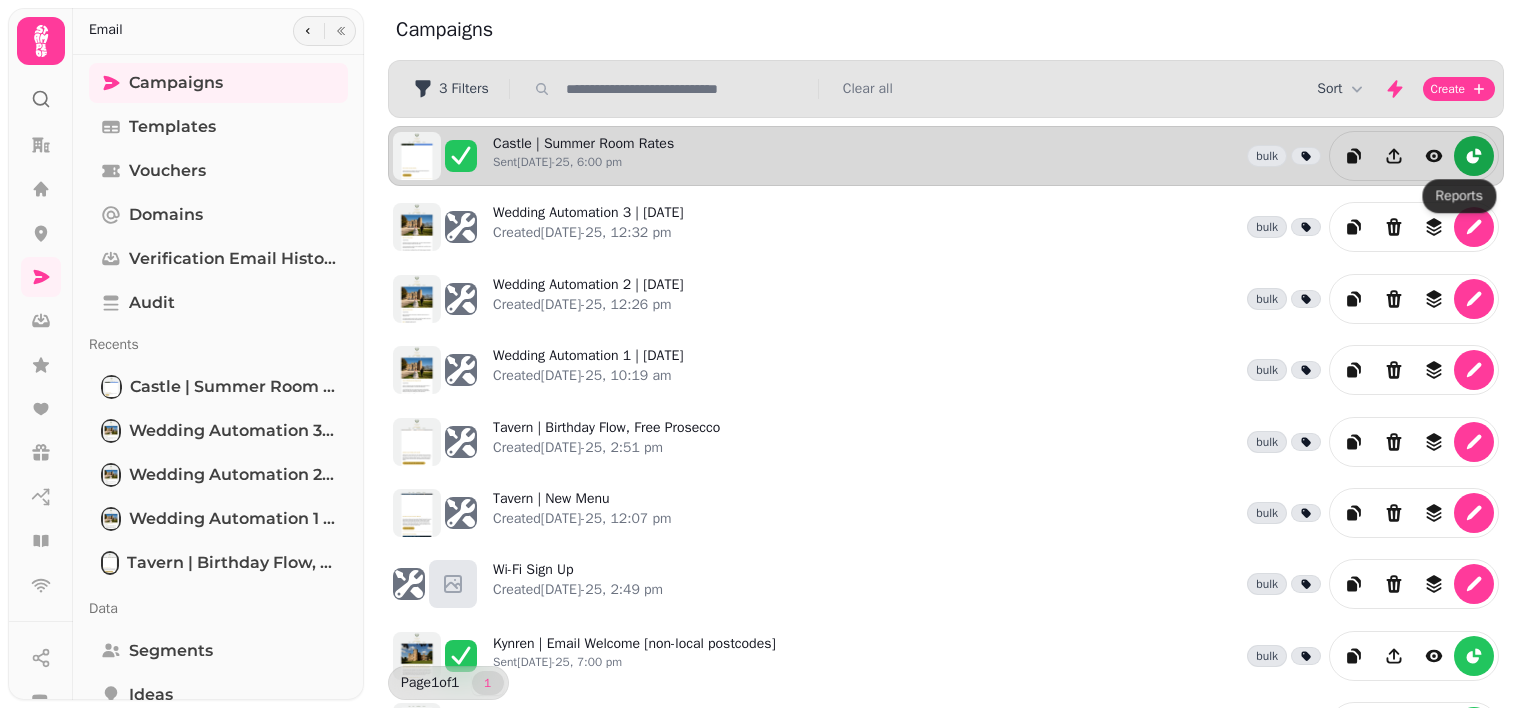 click 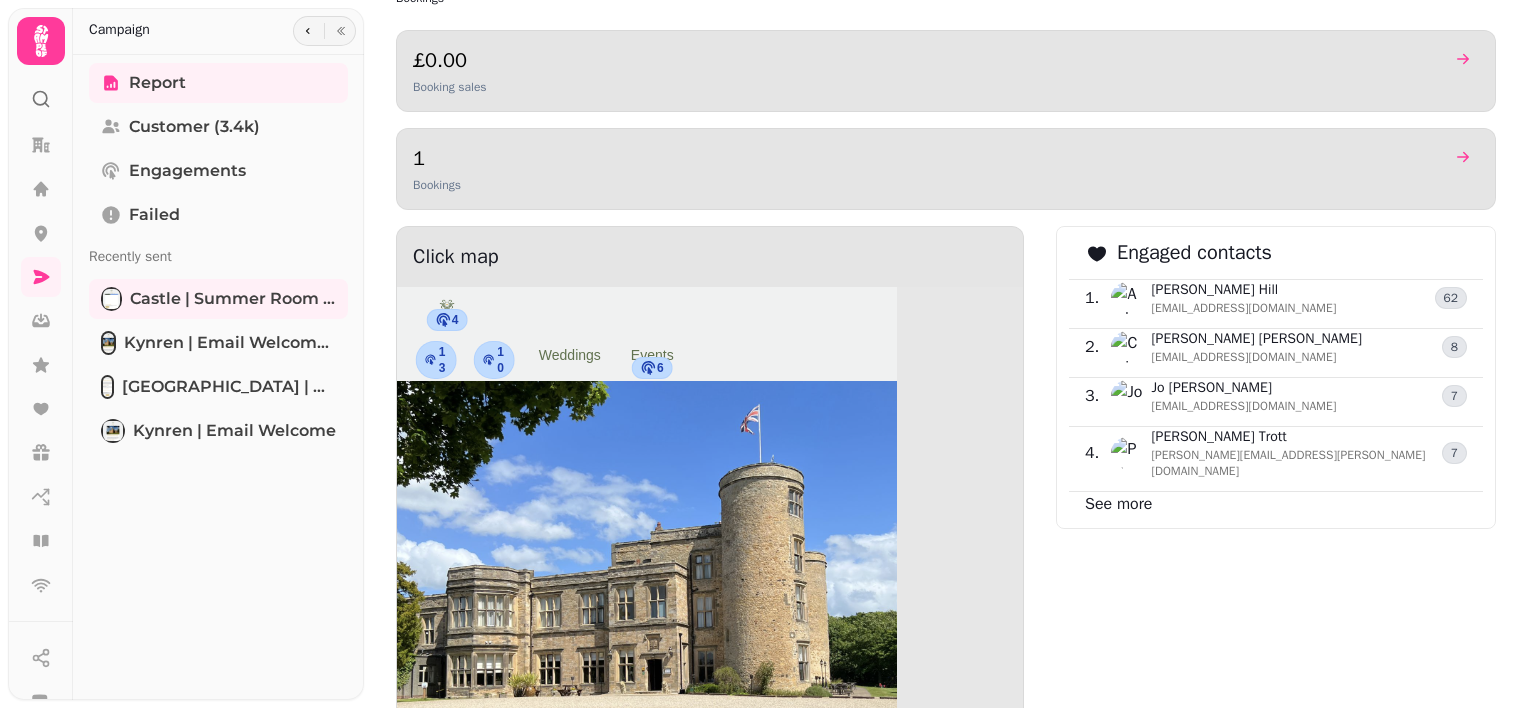 scroll, scrollTop: 1480, scrollLeft: 0, axis: vertical 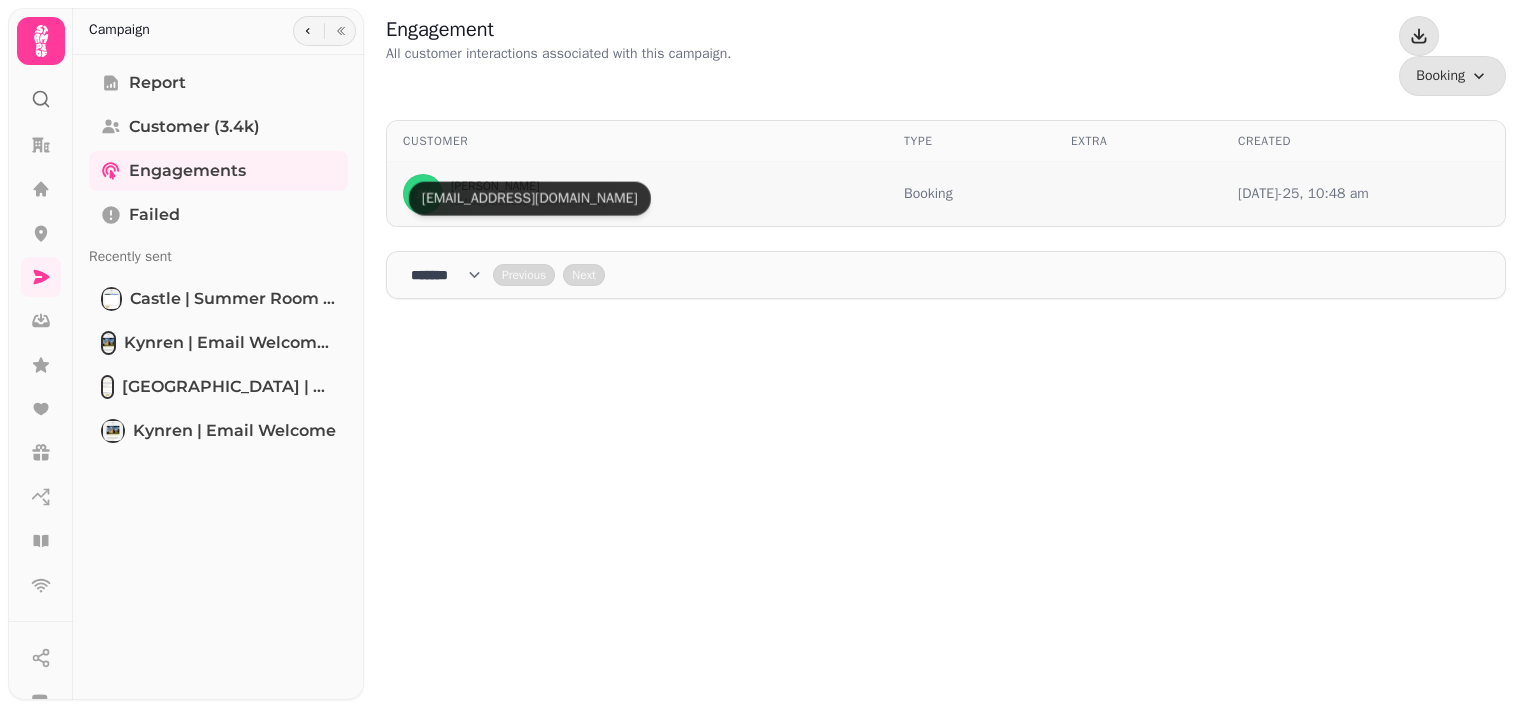 click on "[EMAIL_ADDRESS][DOMAIN_NAME]" at bounding box center [528, 202] 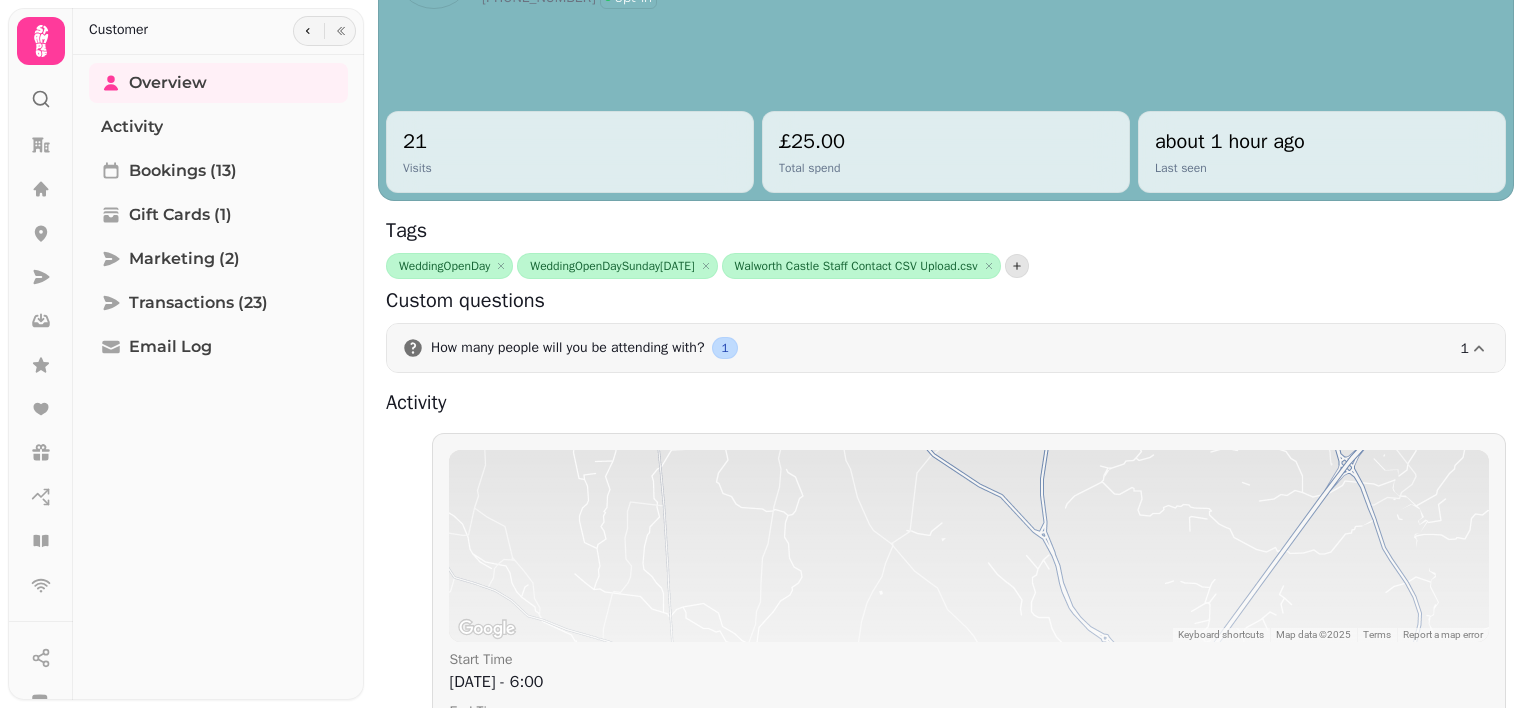 scroll, scrollTop: 0, scrollLeft: 0, axis: both 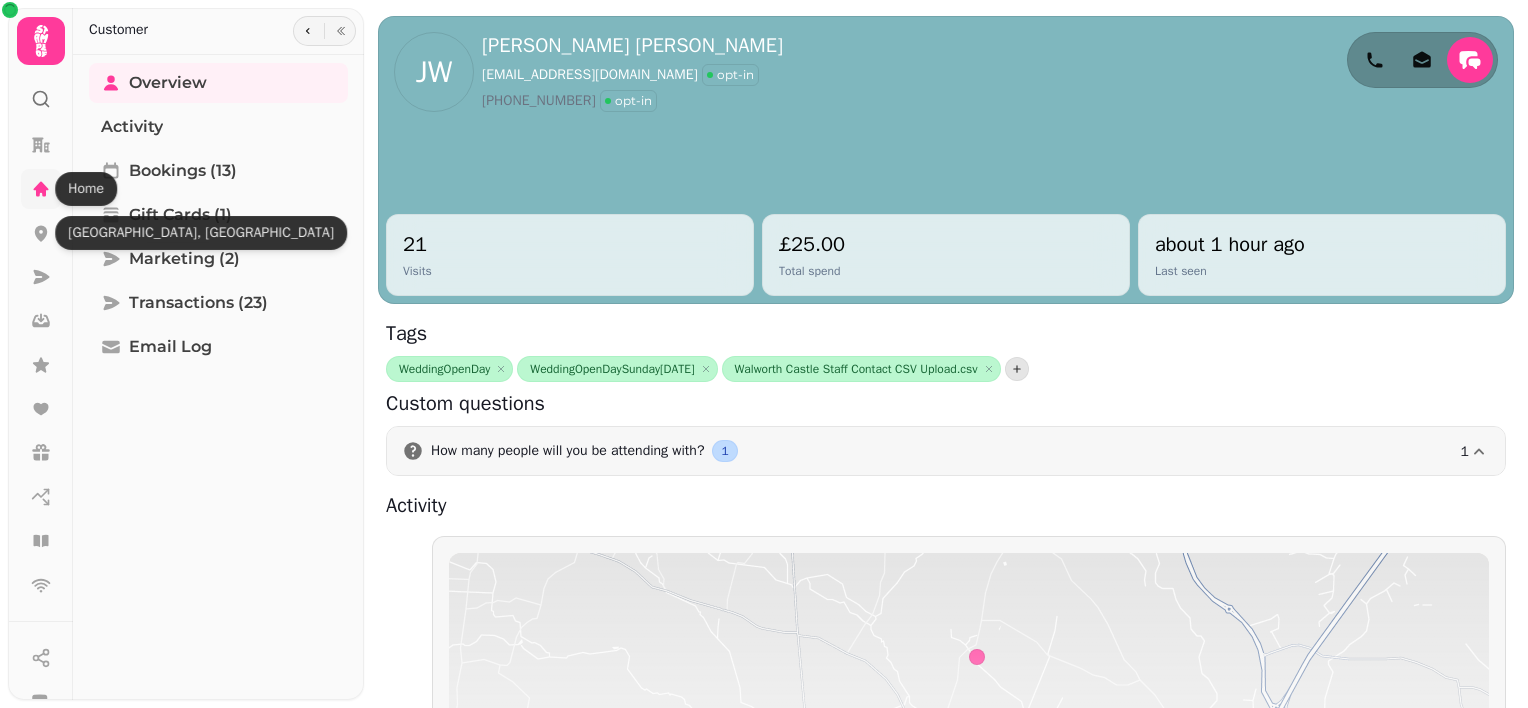 click 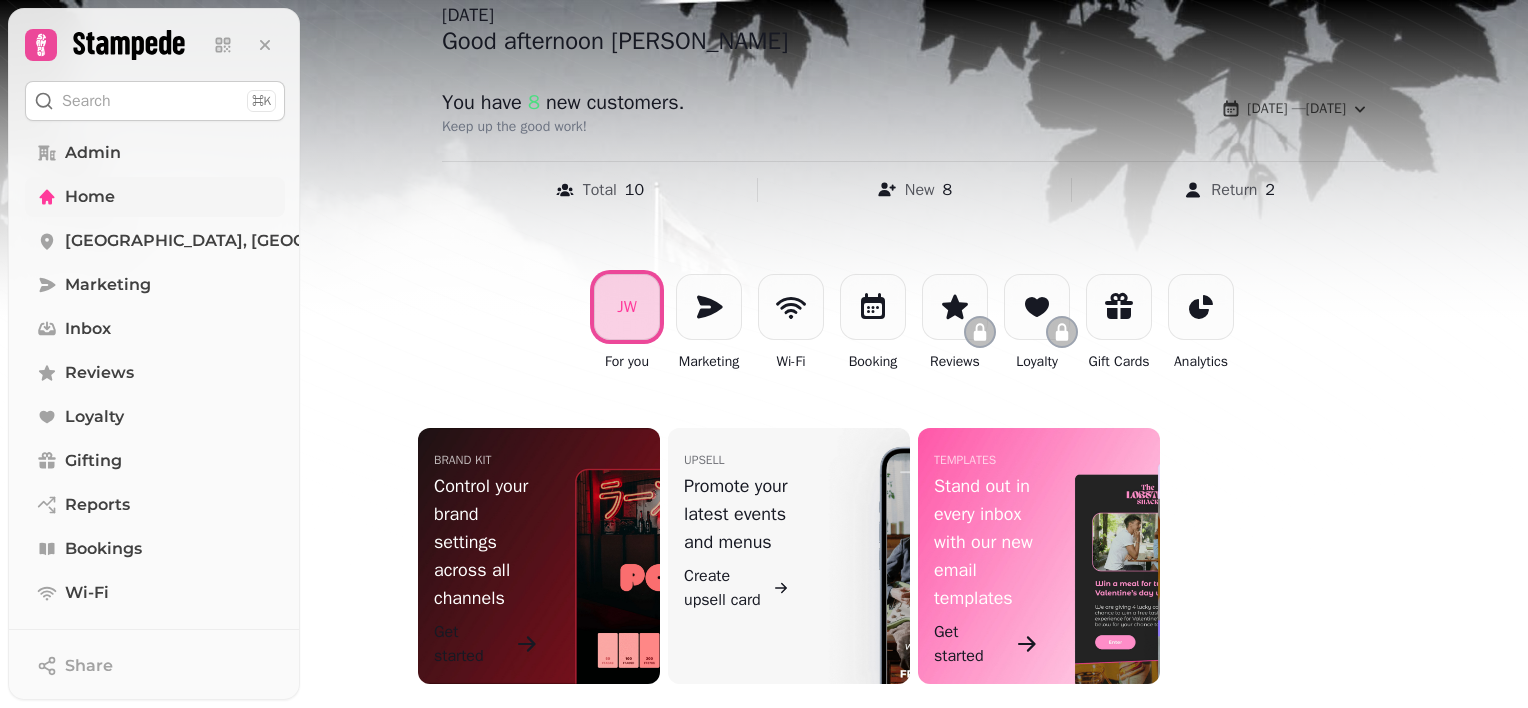 scroll, scrollTop: 0, scrollLeft: 0, axis: both 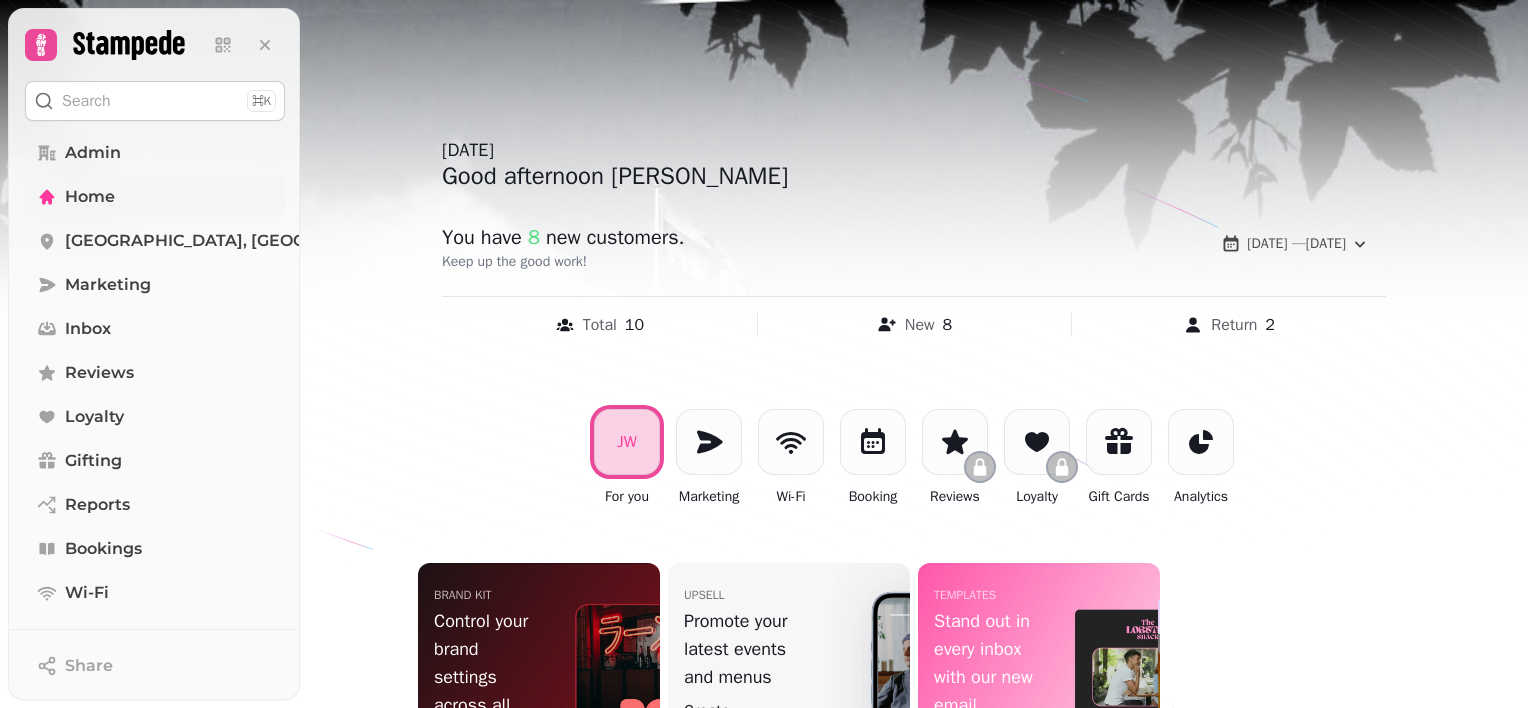 click 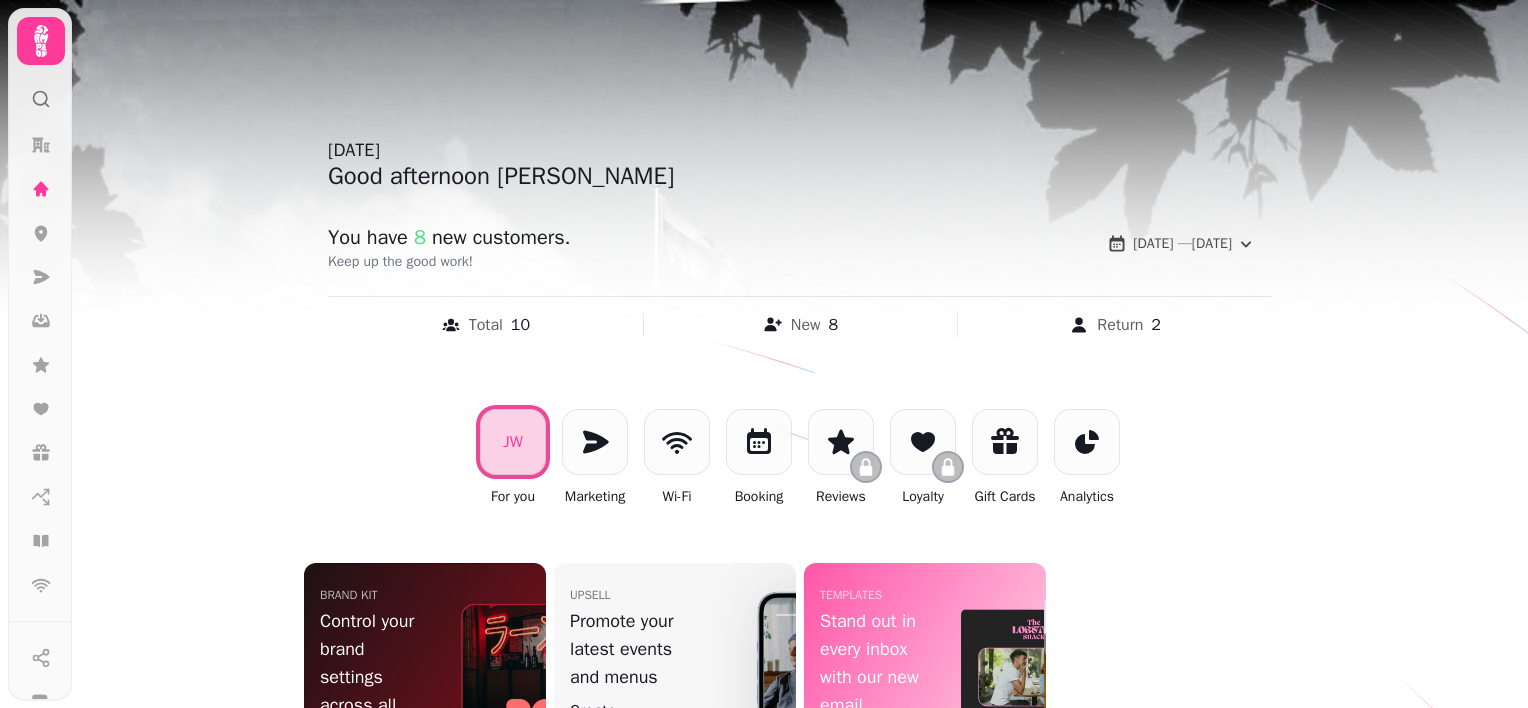 click 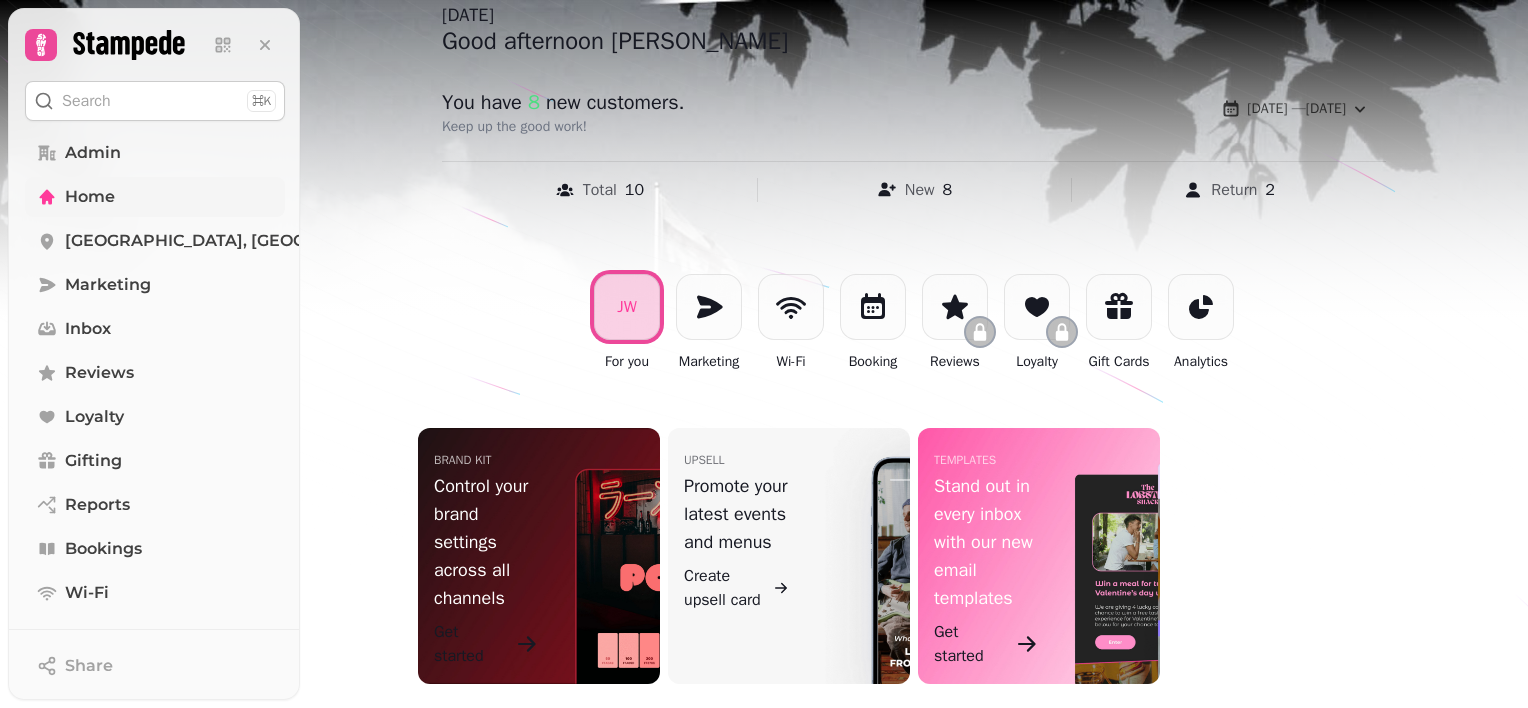 scroll, scrollTop: 0, scrollLeft: 0, axis: both 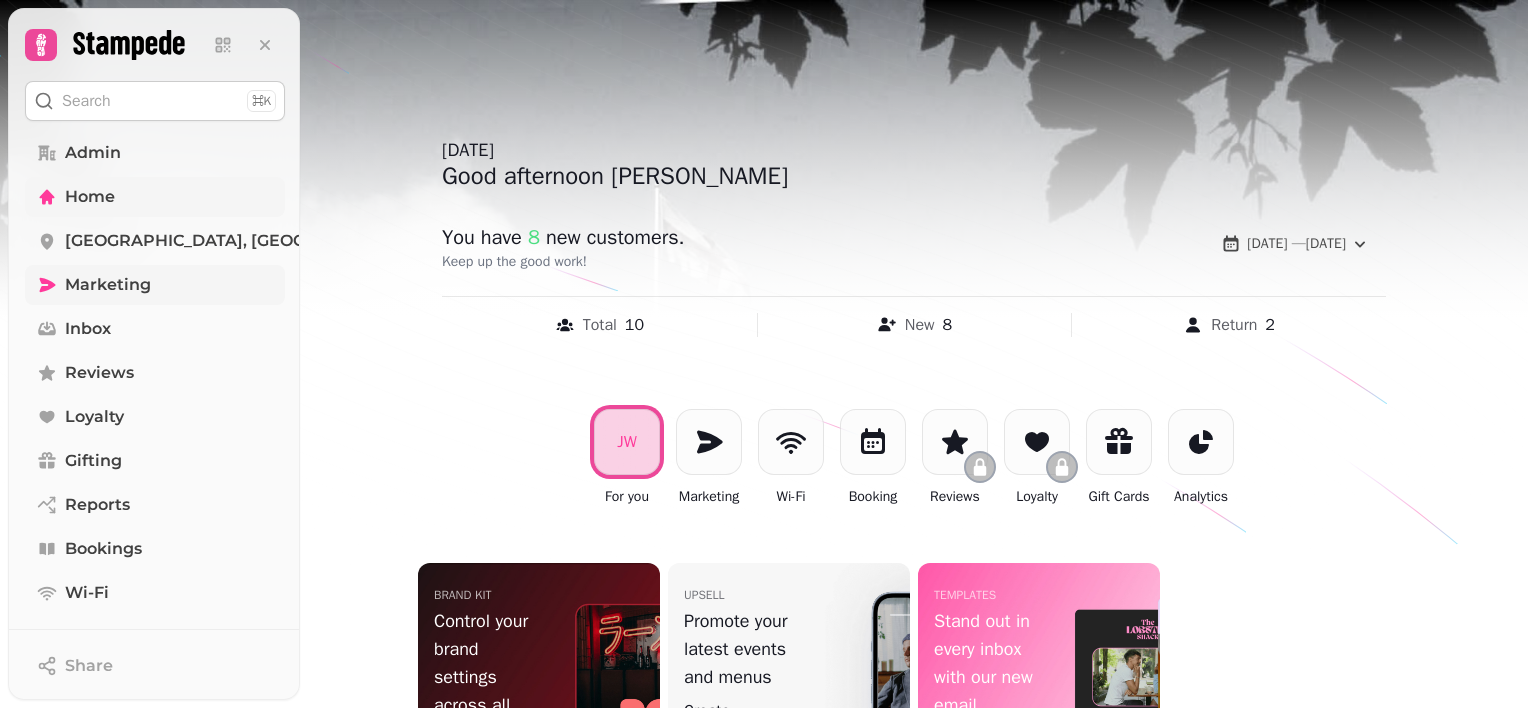 click on "Marketing" at bounding box center [108, 285] 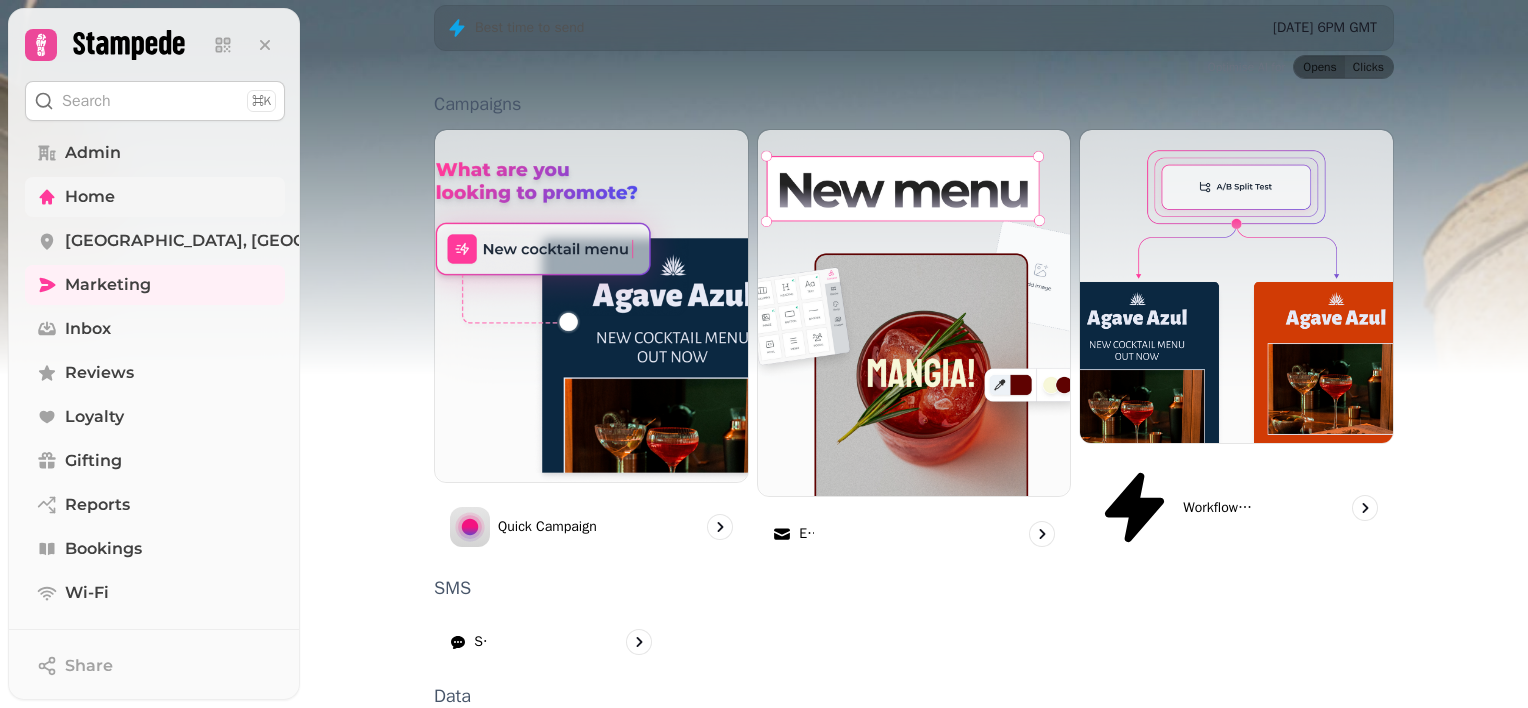 scroll, scrollTop: 0, scrollLeft: 0, axis: both 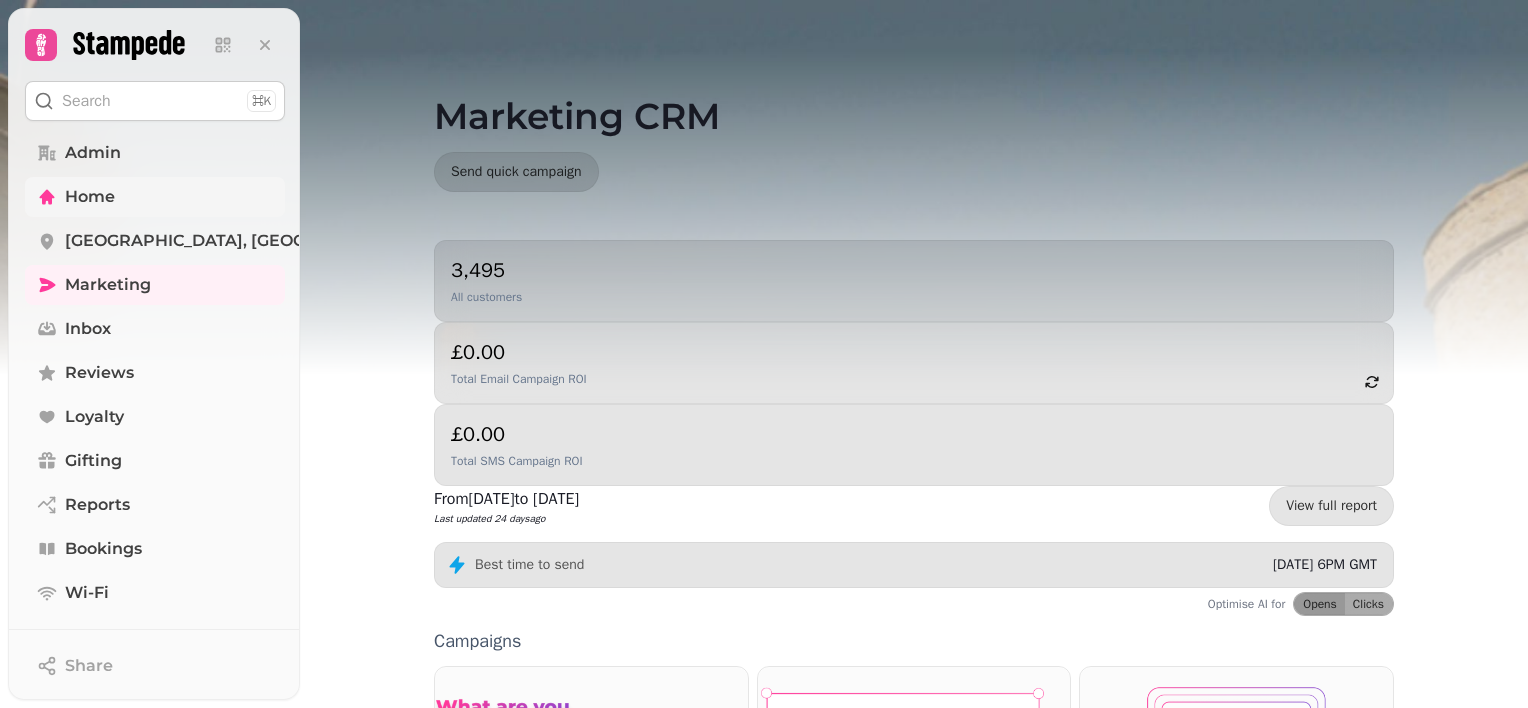 click on "Home" at bounding box center (90, 197) 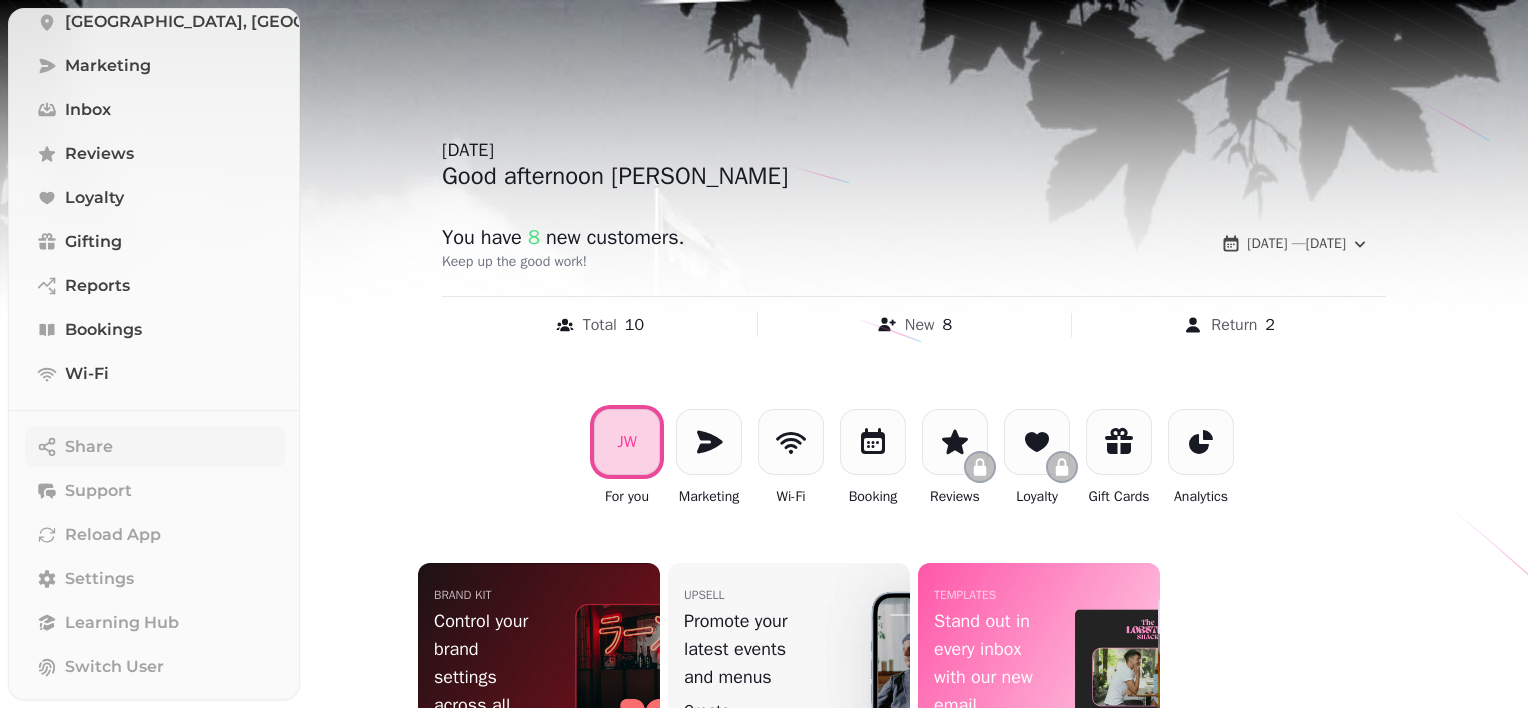scroll, scrollTop: 218, scrollLeft: 0, axis: vertical 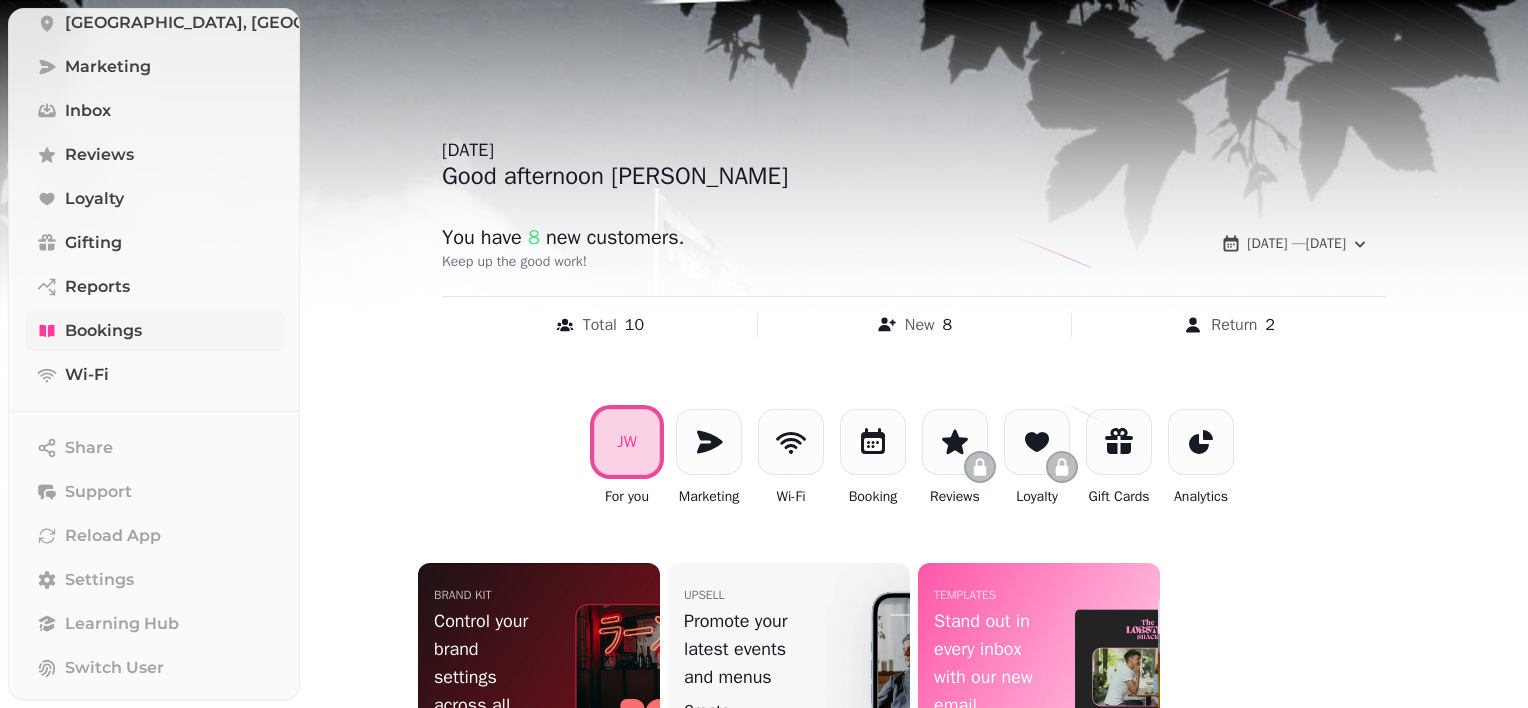 click on "Bookings" at bounding box center [155, 331] 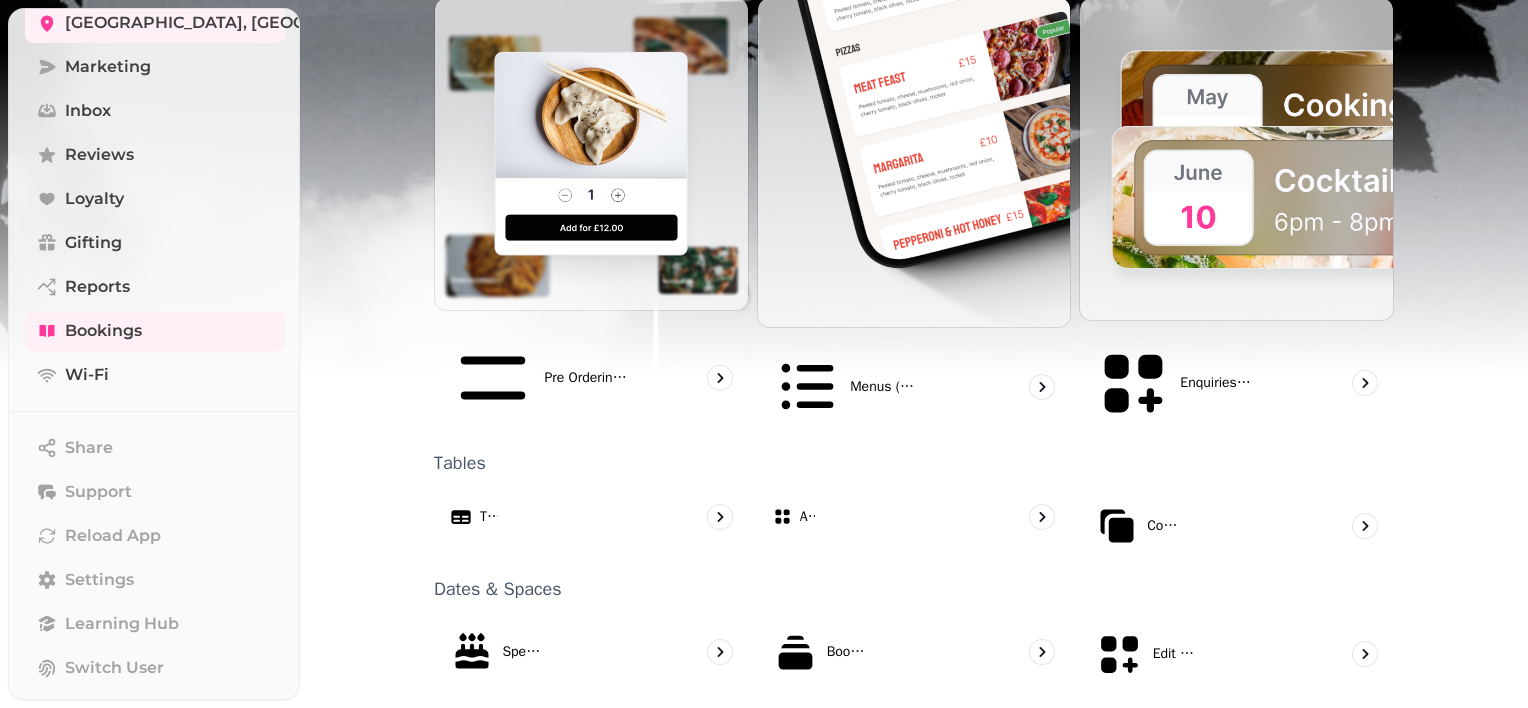 scroll, scrollTop: 1206, scrollLeft: 0, axis: vertical 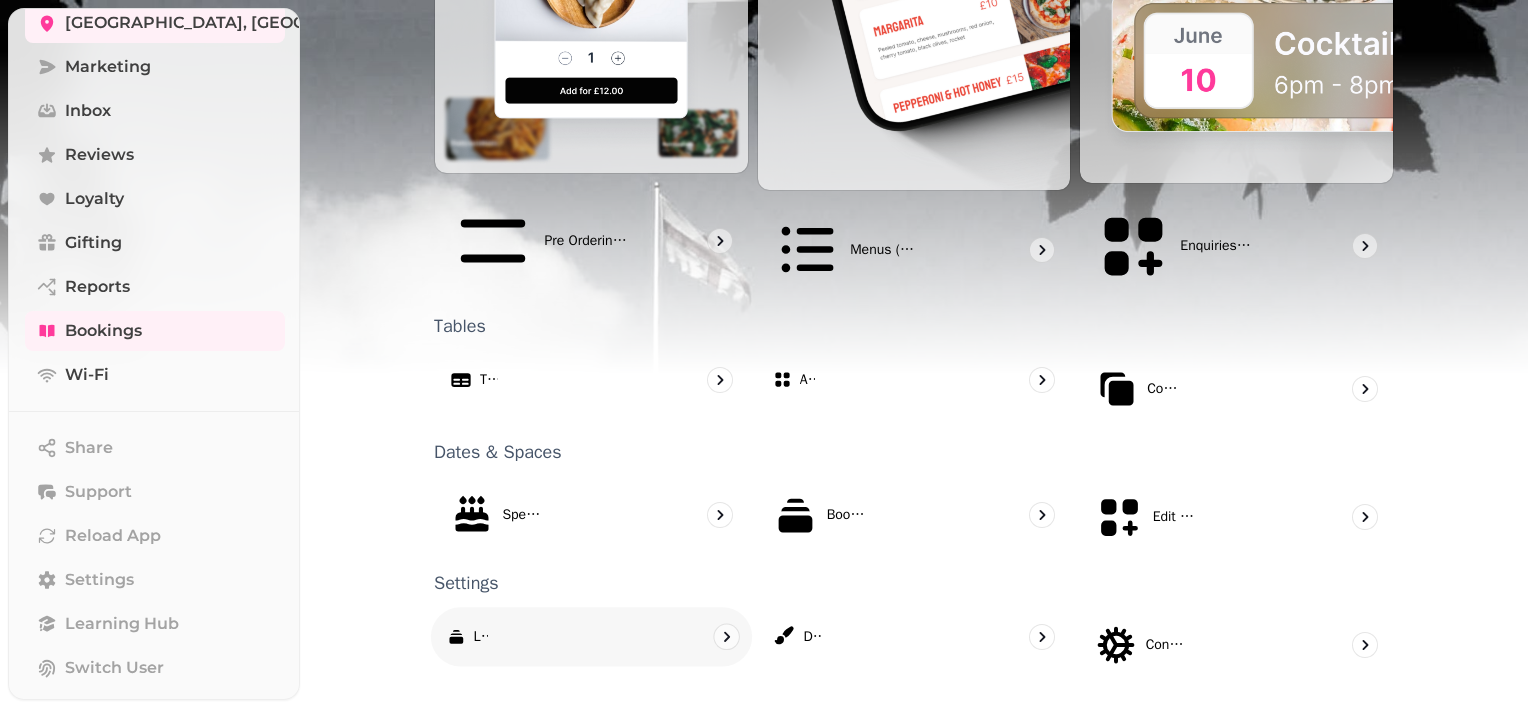 click on "Links" at bounding box center [591, 636] 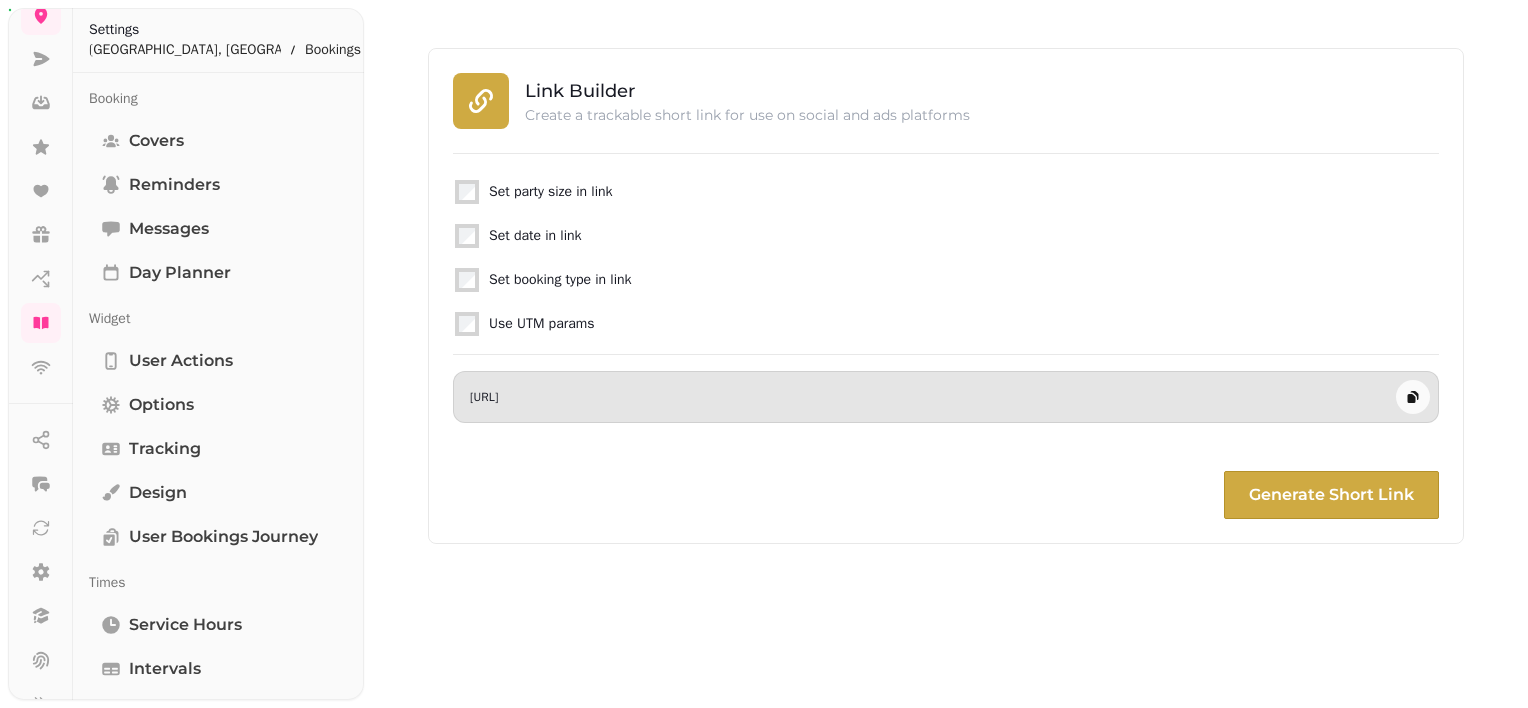 click on "[URL]" at bounding box center (946, 397) 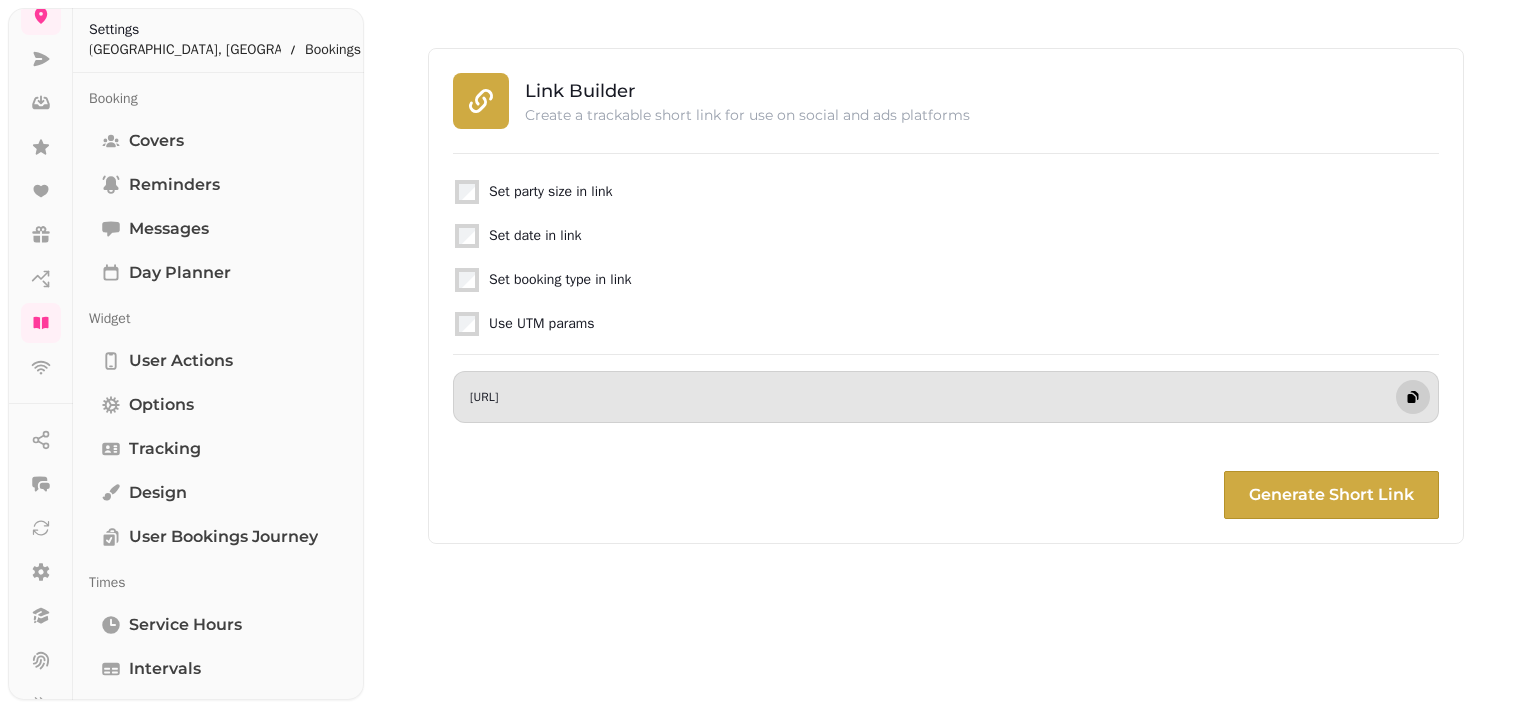 click at bounding box center (1413, 397) 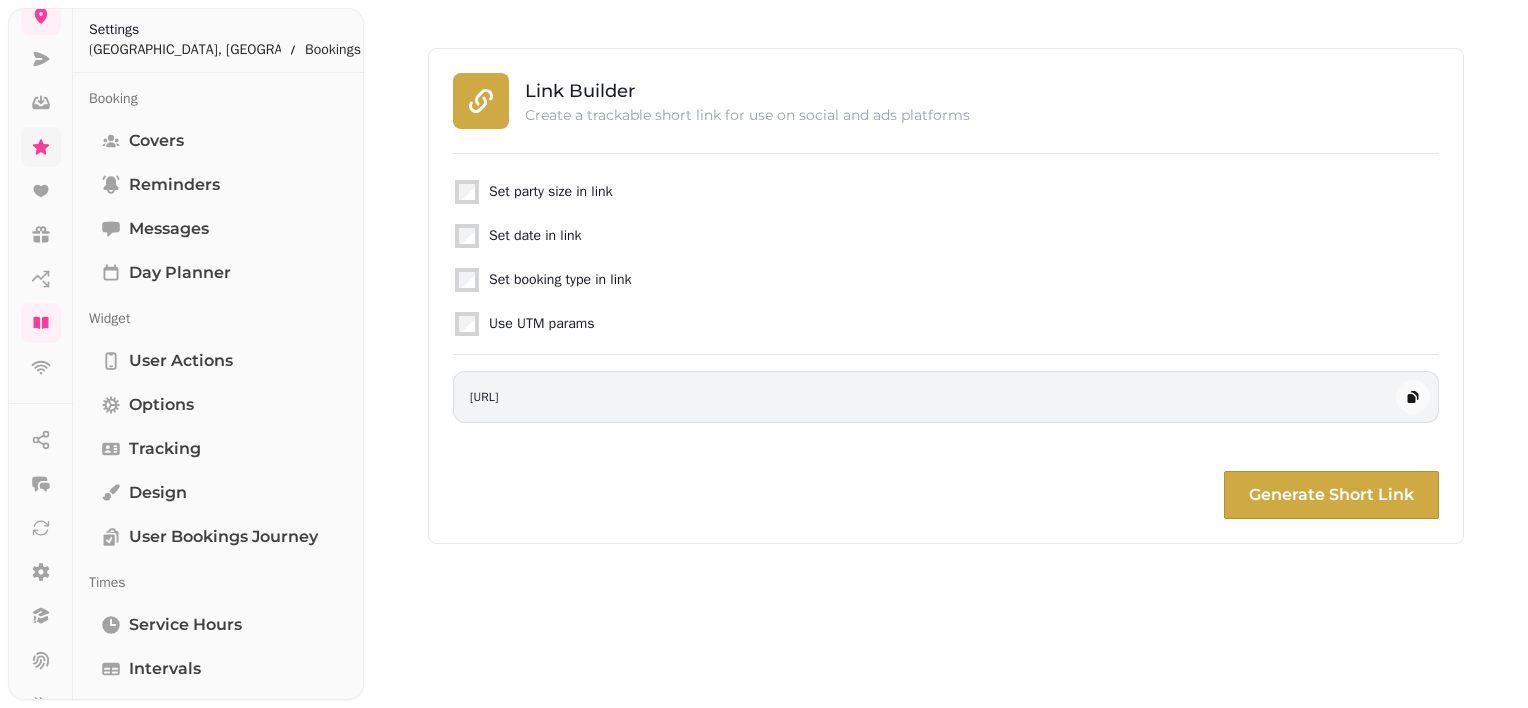 scroll, scrollTop: 0, scrollLeft: 0, axis: both 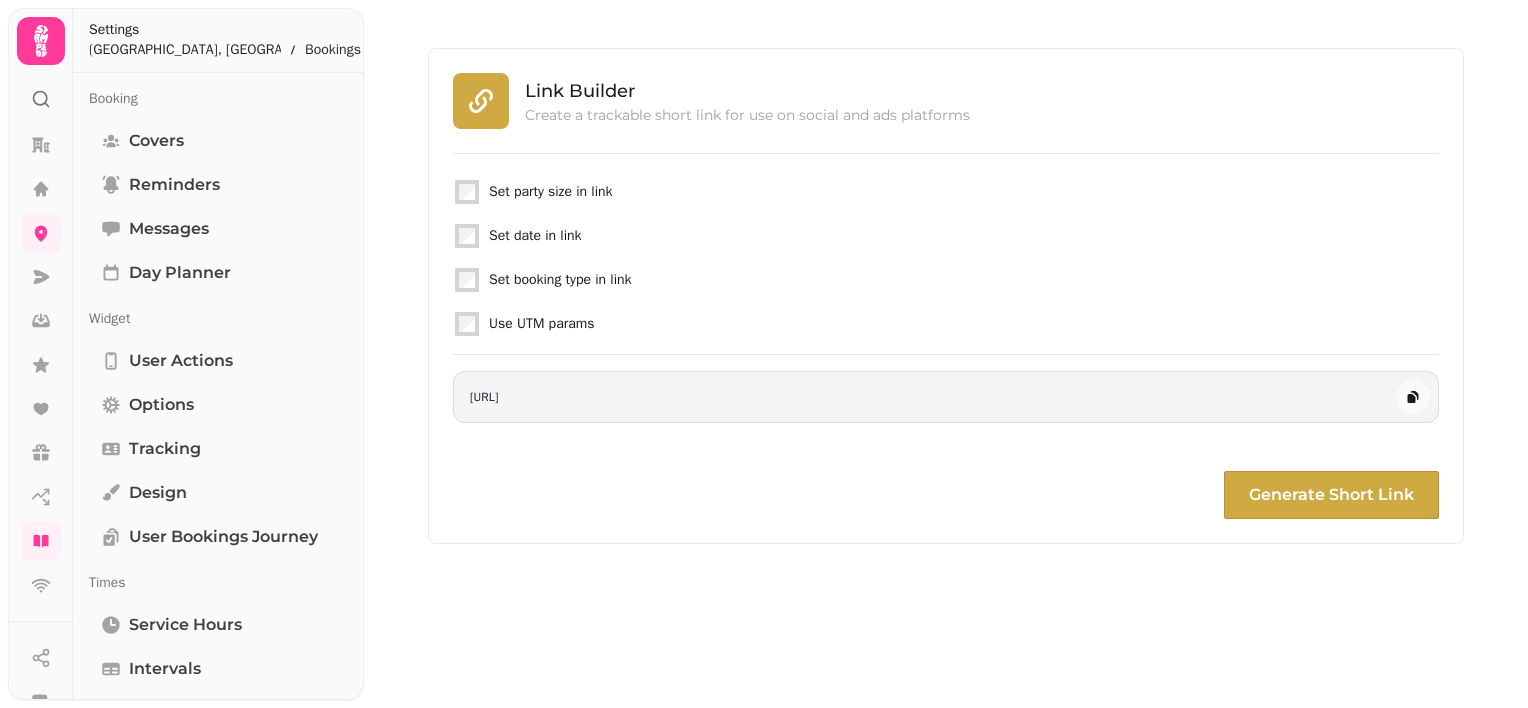 click 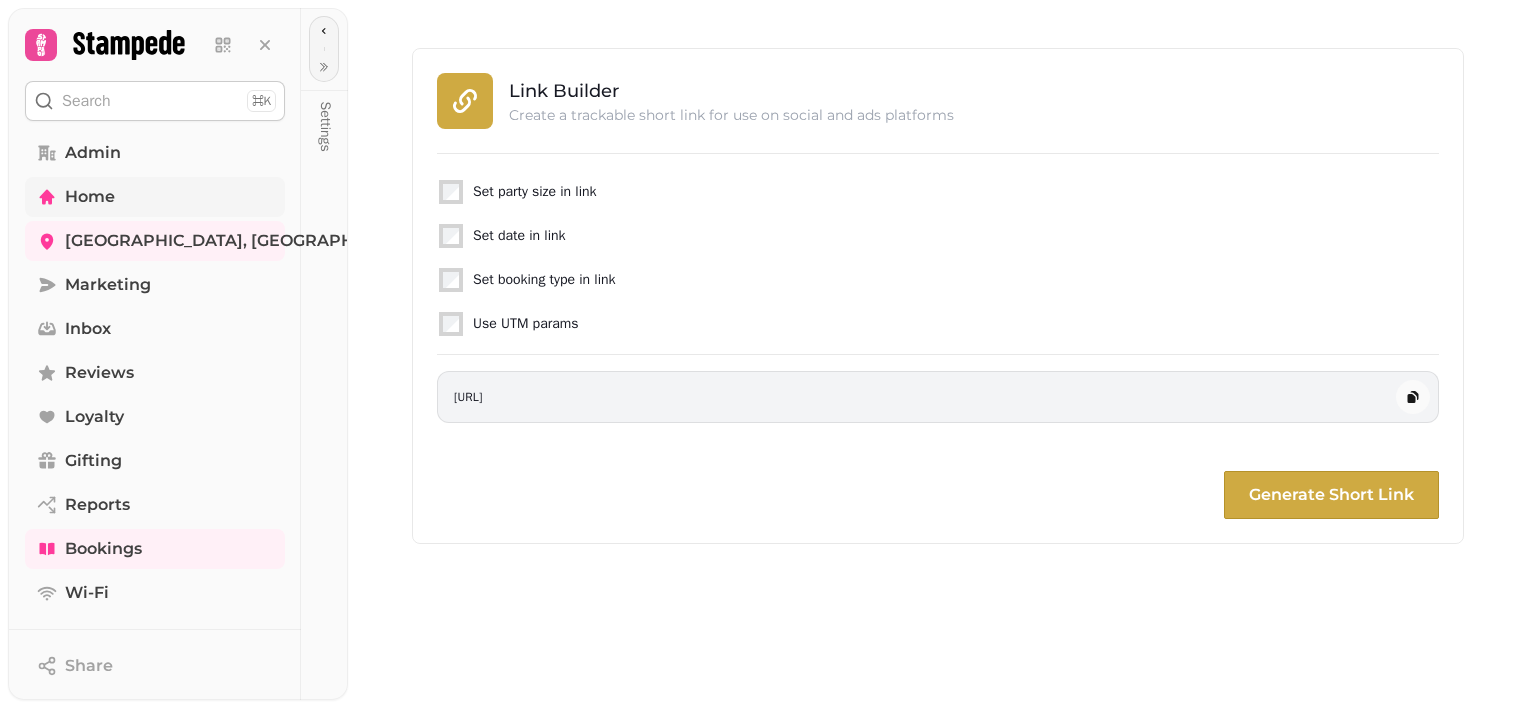 click on "Home" at bounding box center (155, 197) 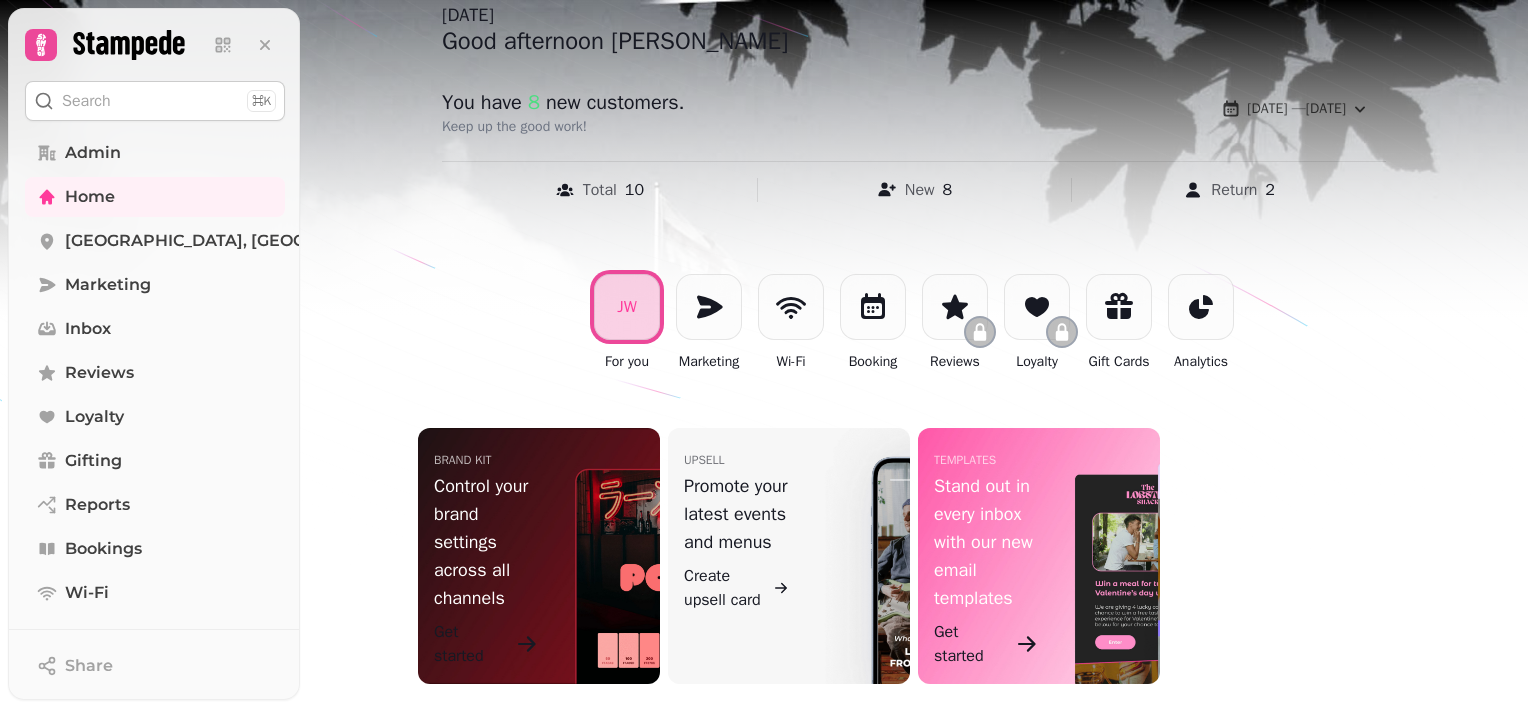 scroll, scrollTop: 0, scrollLeft: 0, axis: both 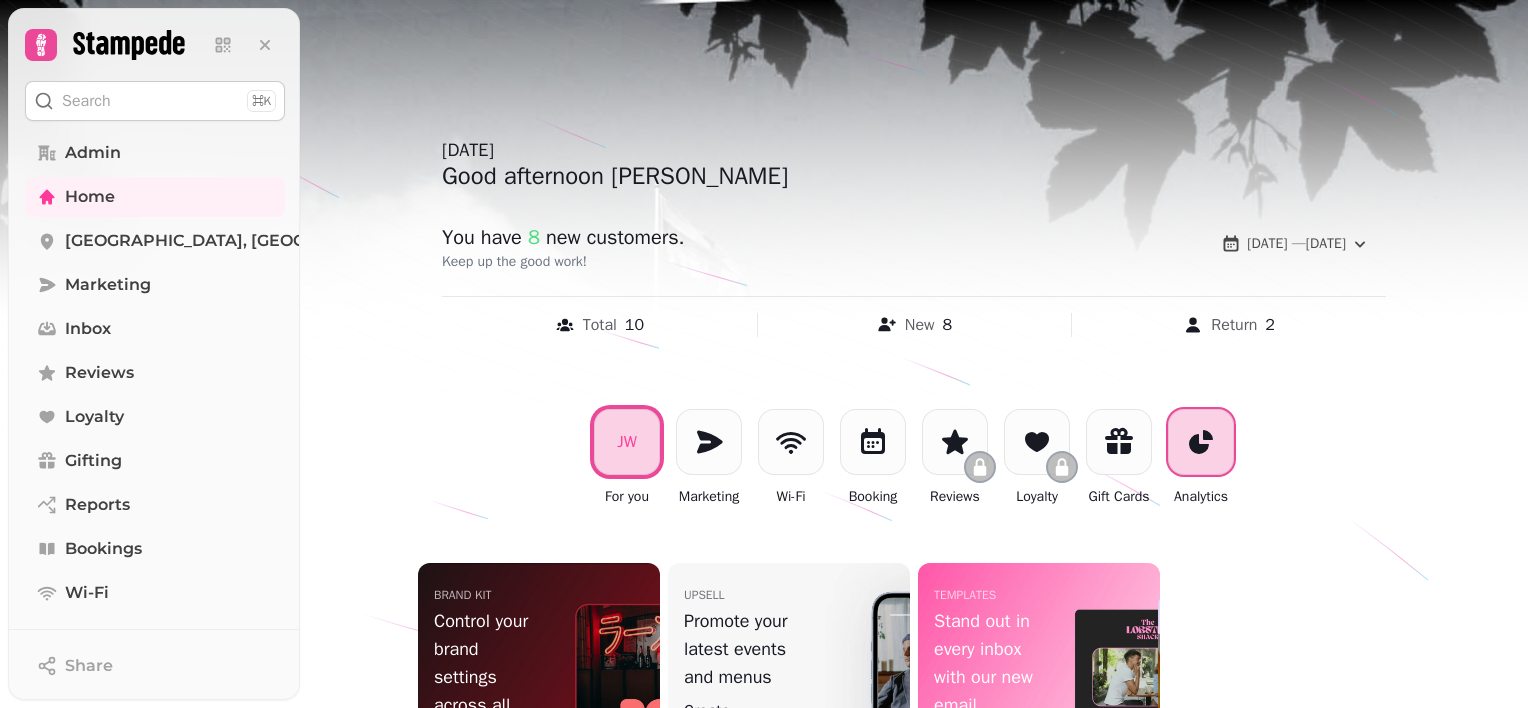 click 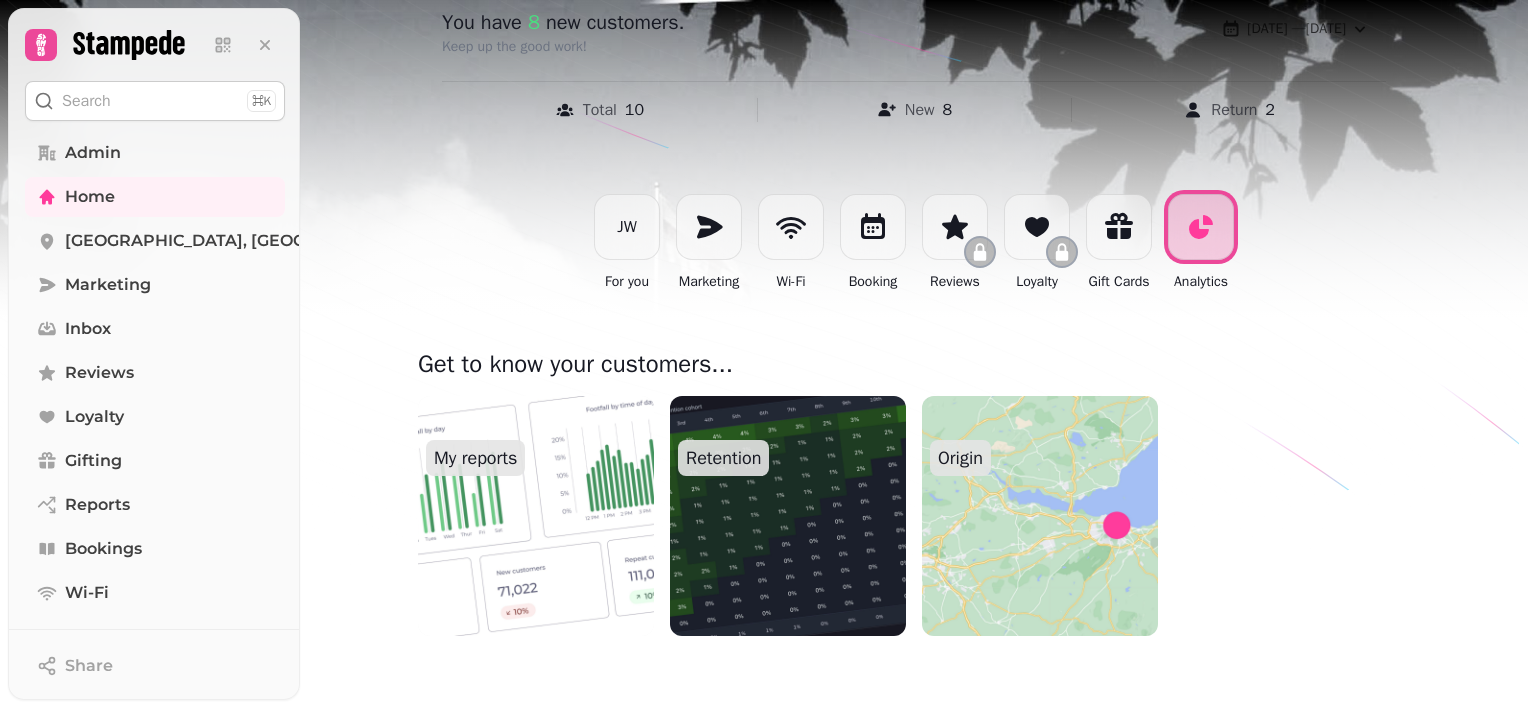 scroll, scrollTop: 0, scrollLeft: 0, axis: both 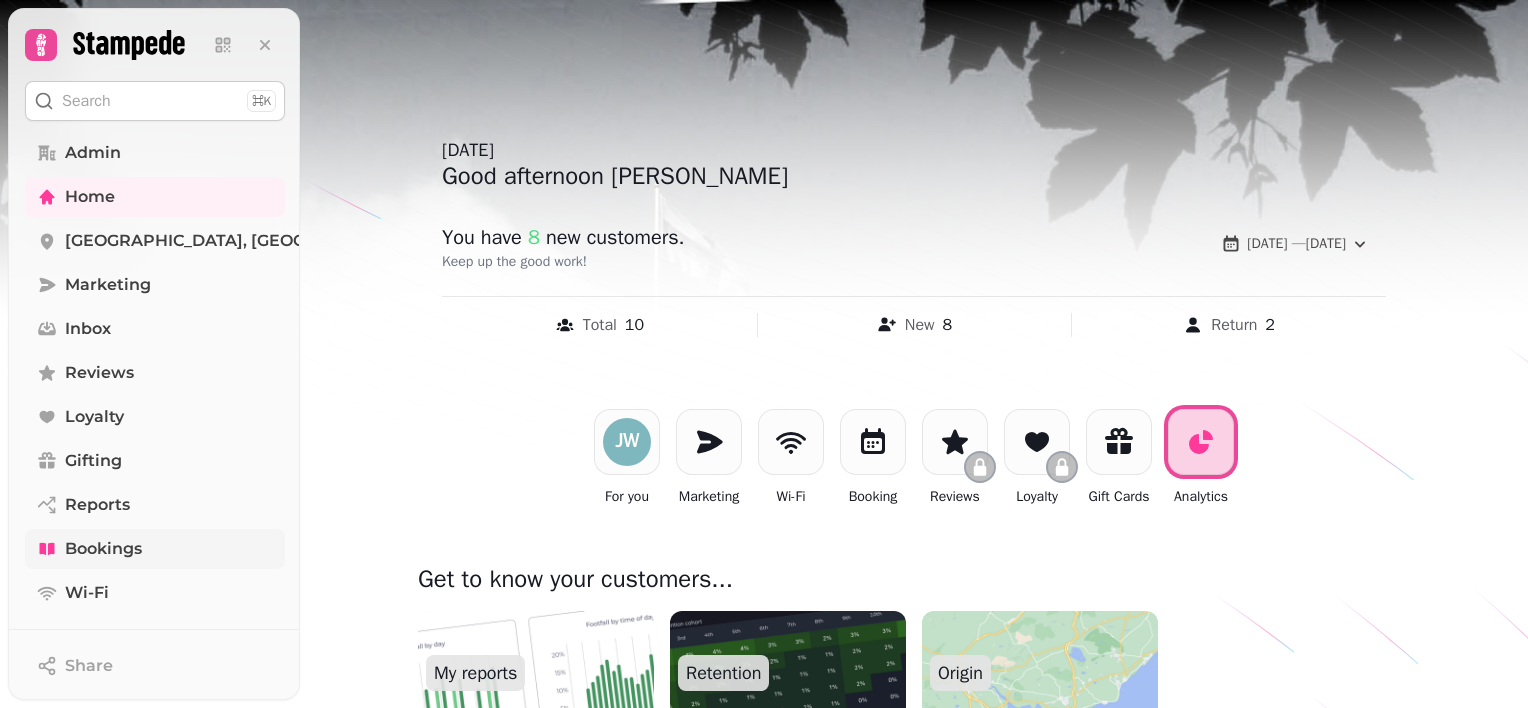click on "Bookings" at bounding box center (155, 549) 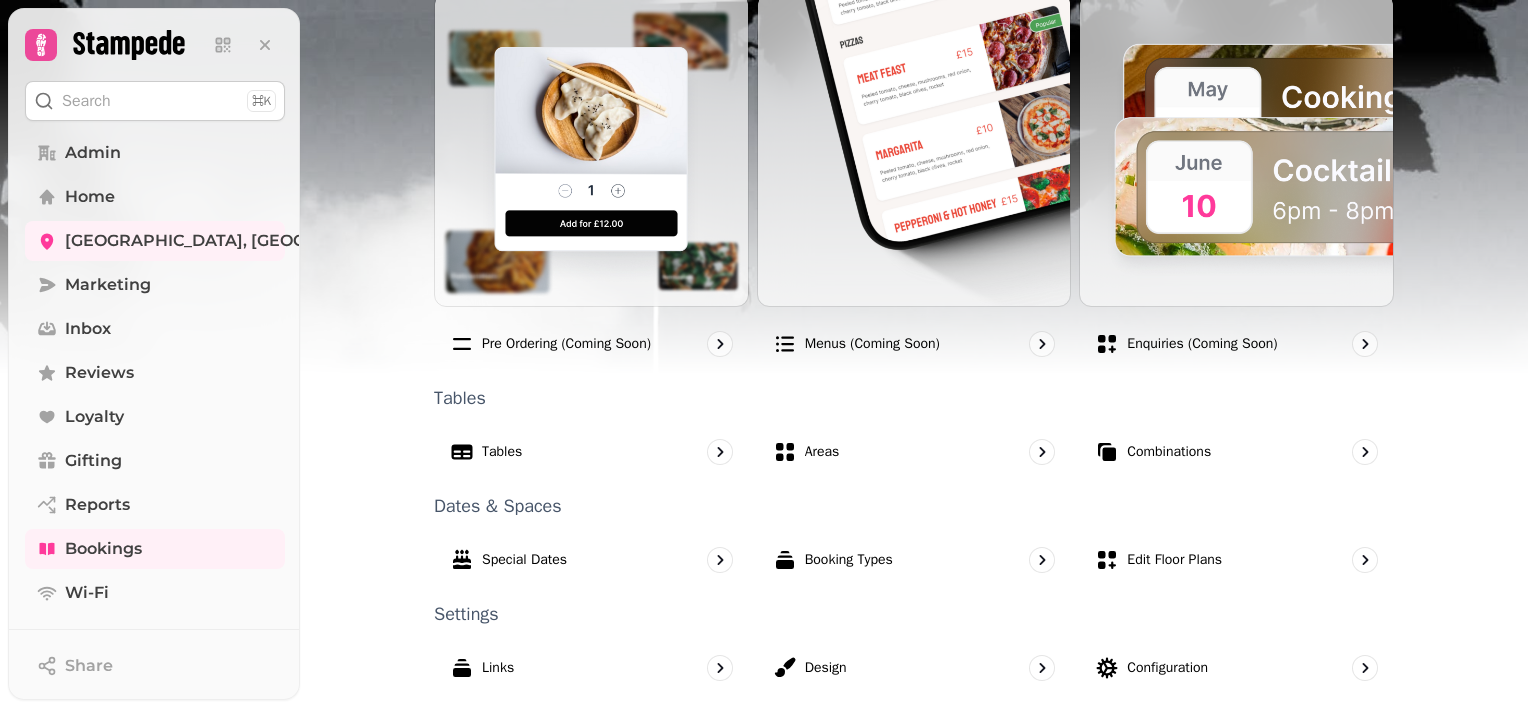 scroll, scrollTop: 1206, scrollLeft: 0, axis: vertical 